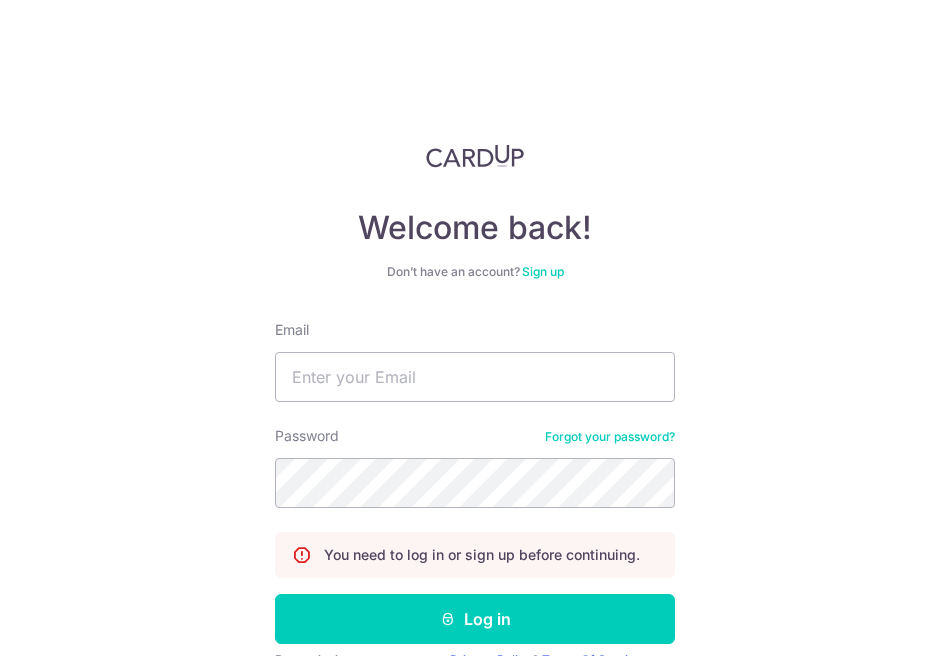 scroll, scrollTop: 0, scrollLeft: 0, axis: both 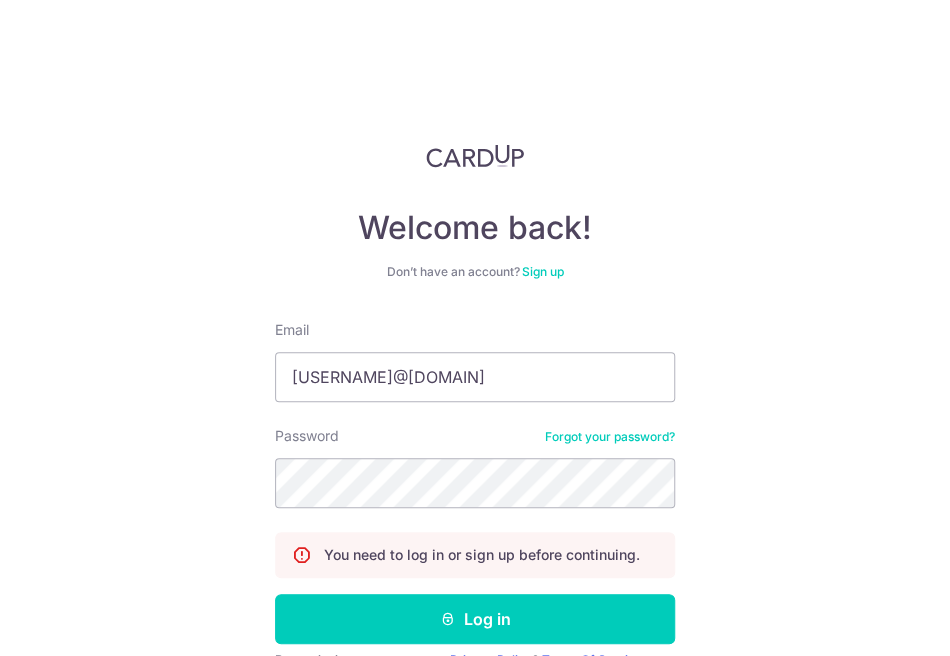type on "oggyong@gmail.com" 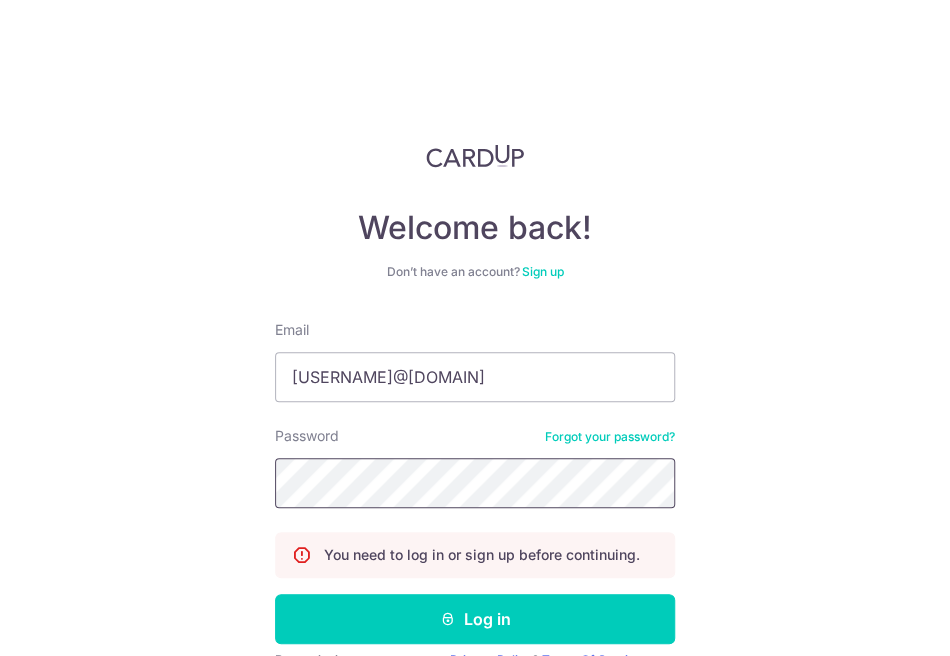 click on "Log in" at bounding box center [475, 619] 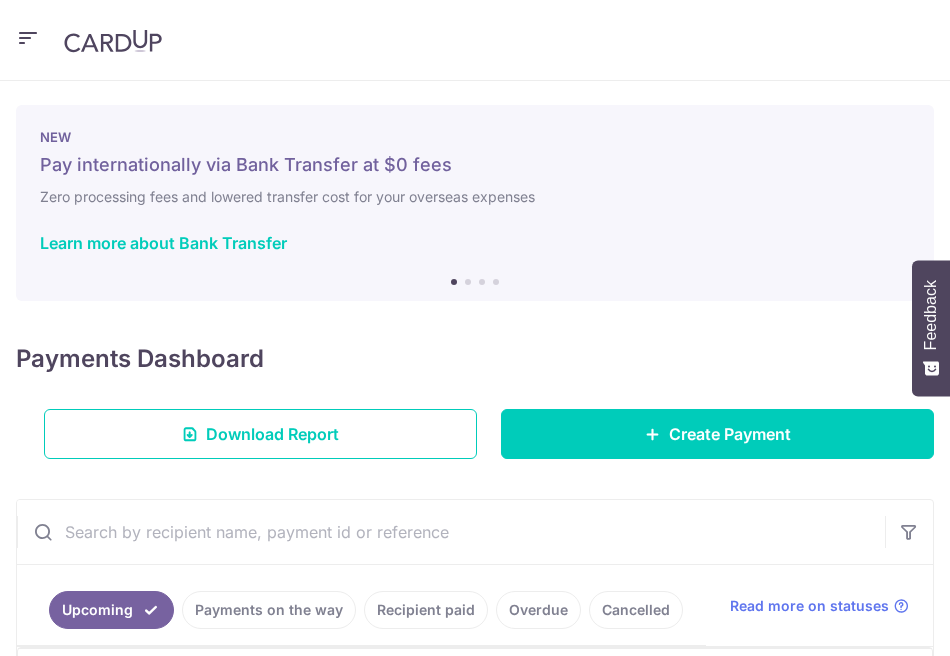 scroll, scrollTop: 0, scrollLeft: 0, axis: both 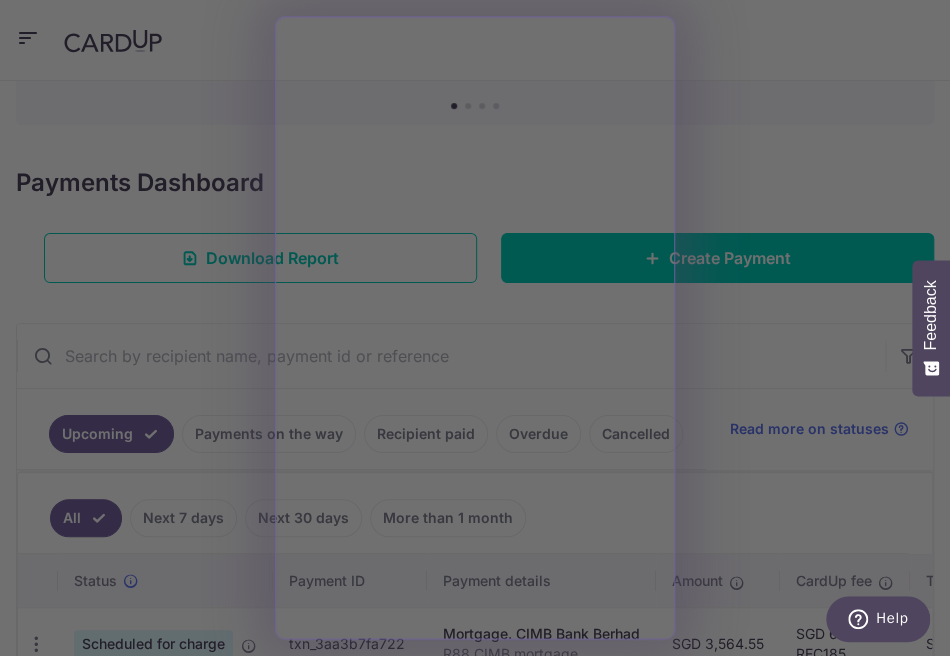 click at bounding box center (480, 331) 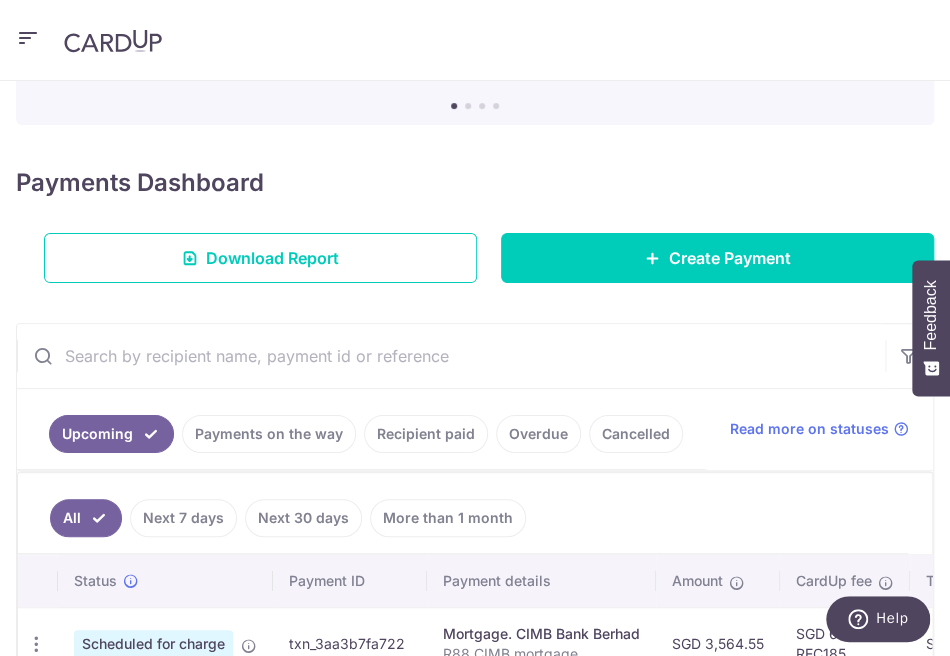 scroll, scrollTop: 0, scrollLeft: 0, axis: both 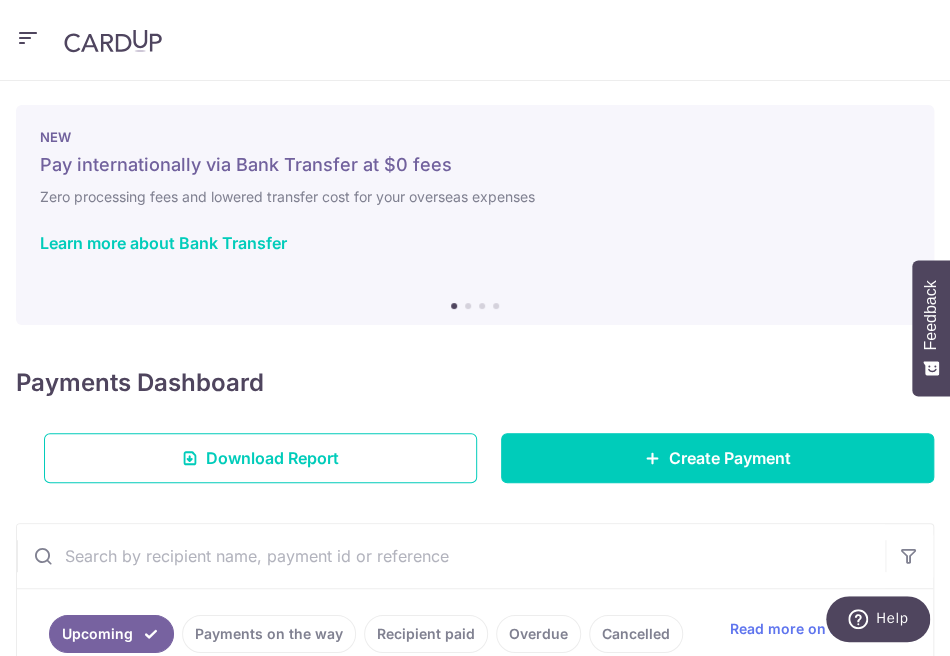 click on "NEW
Pay internationally via Bank Transfer at $0 fees
Zero processing fees and lowered transfer cost for your overseas expenses
Learn more about Bank Transfer" at bounding box center [475, 215] 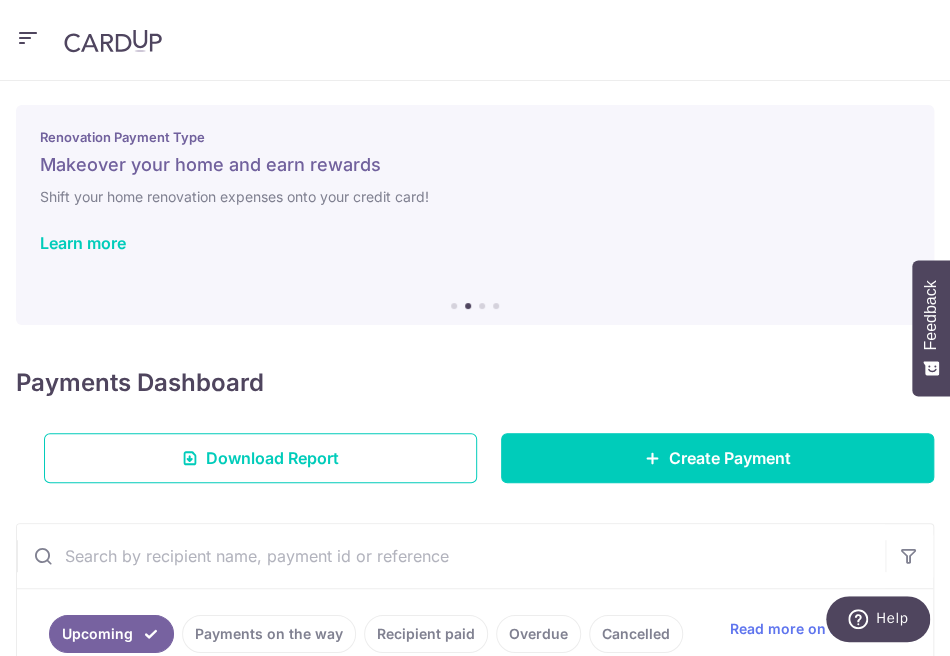 click at bounding box center (482, 306) 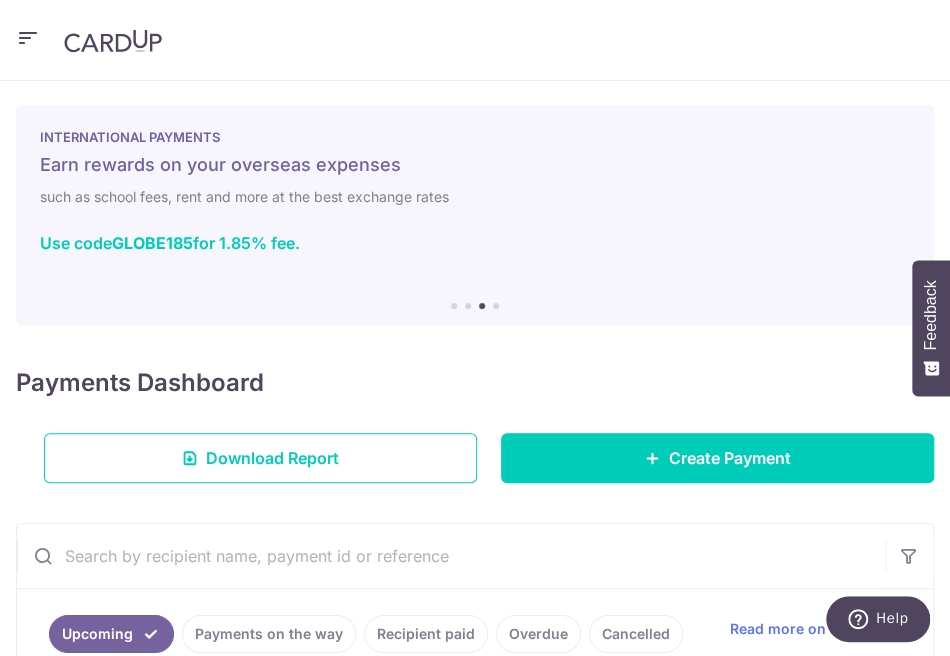 click at bounding box center (496, 306) 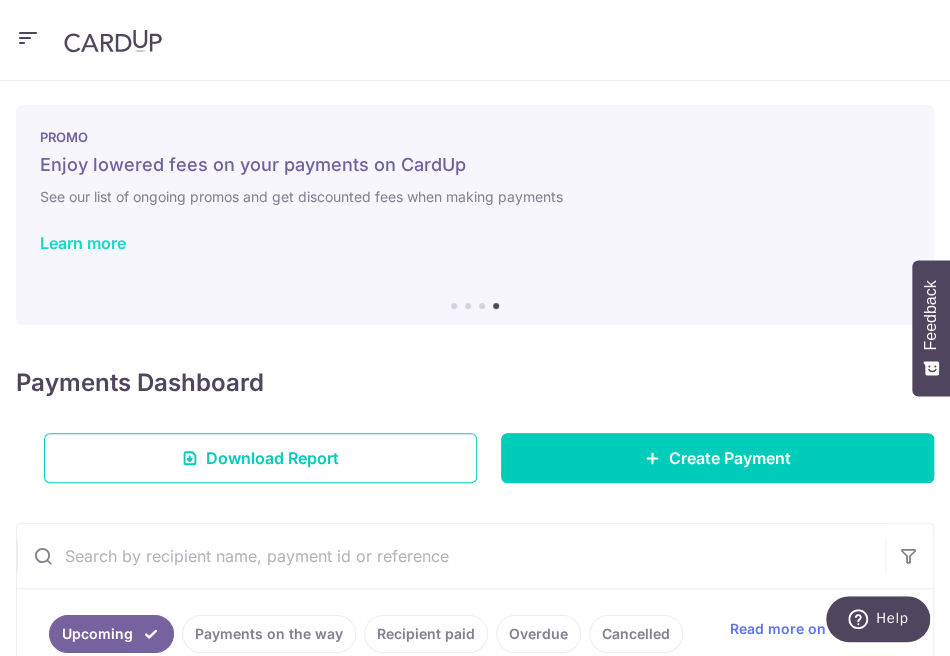 click on "Learn more" at bounding box center (83, 243) 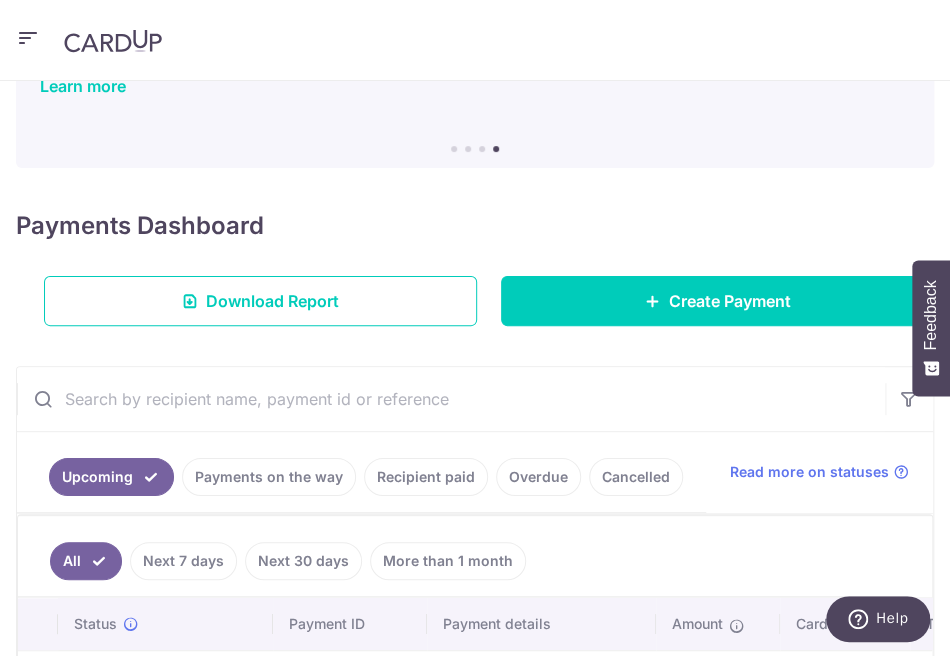 scroll, scrollTop: 200, scrollLeft: 0, axis: vertical 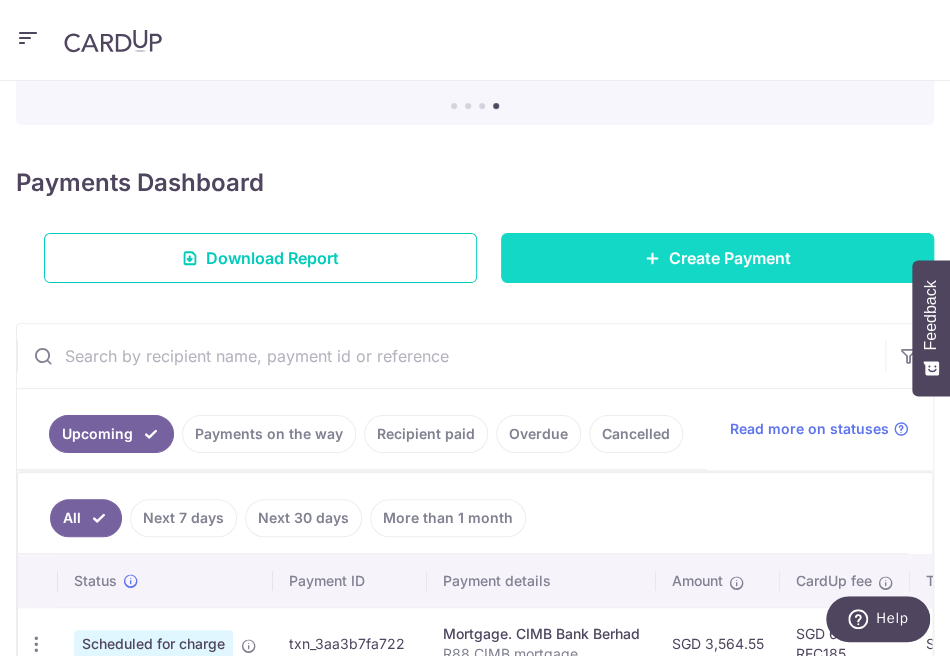 click on "Create Payment" at bounding box center [717, 258] 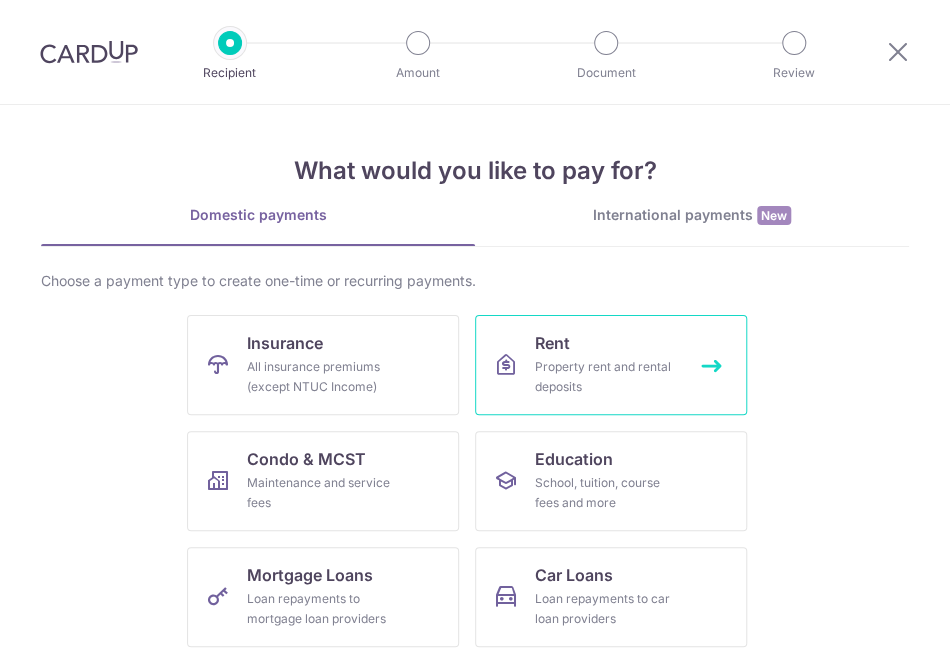 scroll, scrollTop: 0, scrollLeft: 0, axis: both 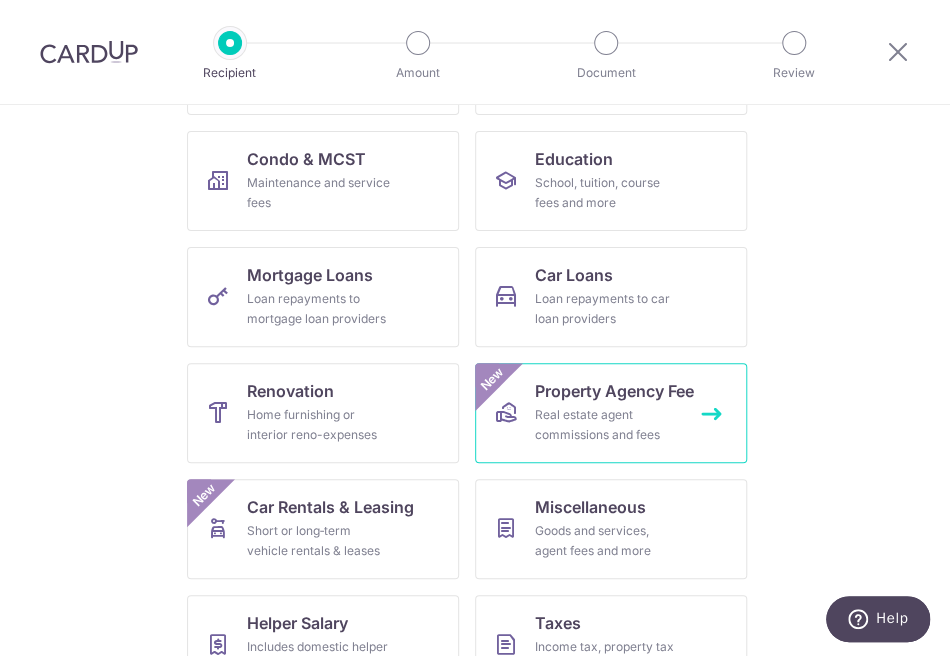 click on "Real estate agent commissions and fees" at bounding box center (607, 425) 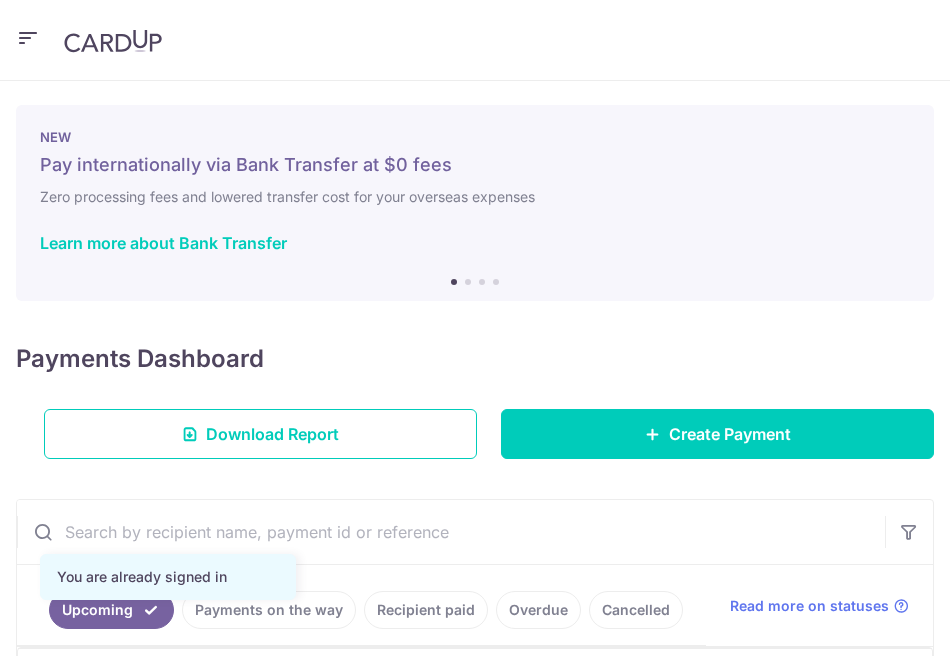 scroll, scrollTop: 0, scrollLeft: 0, axis: both 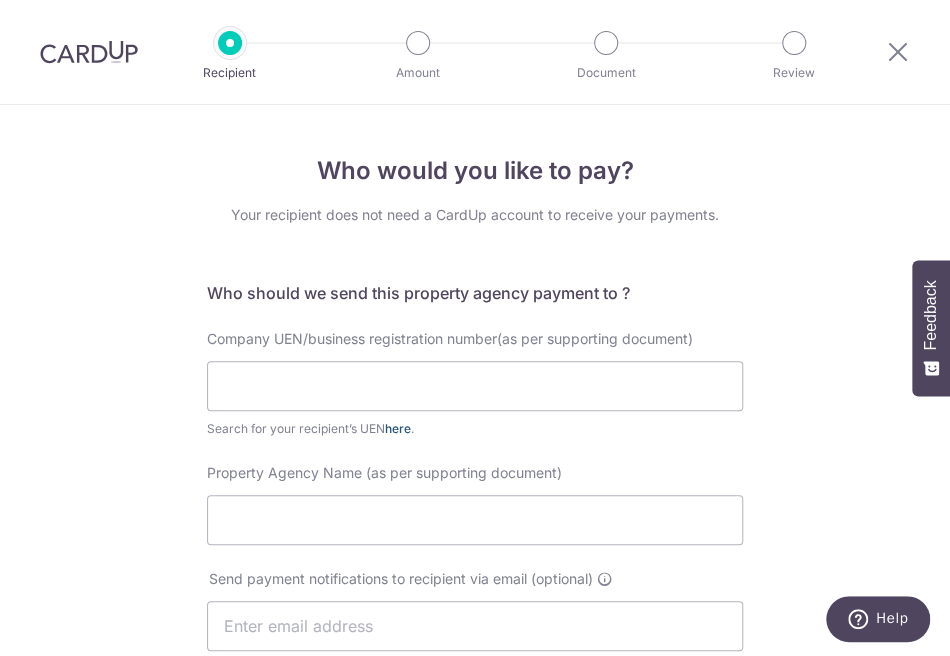 click on "here" at bounding box center (398, 428) 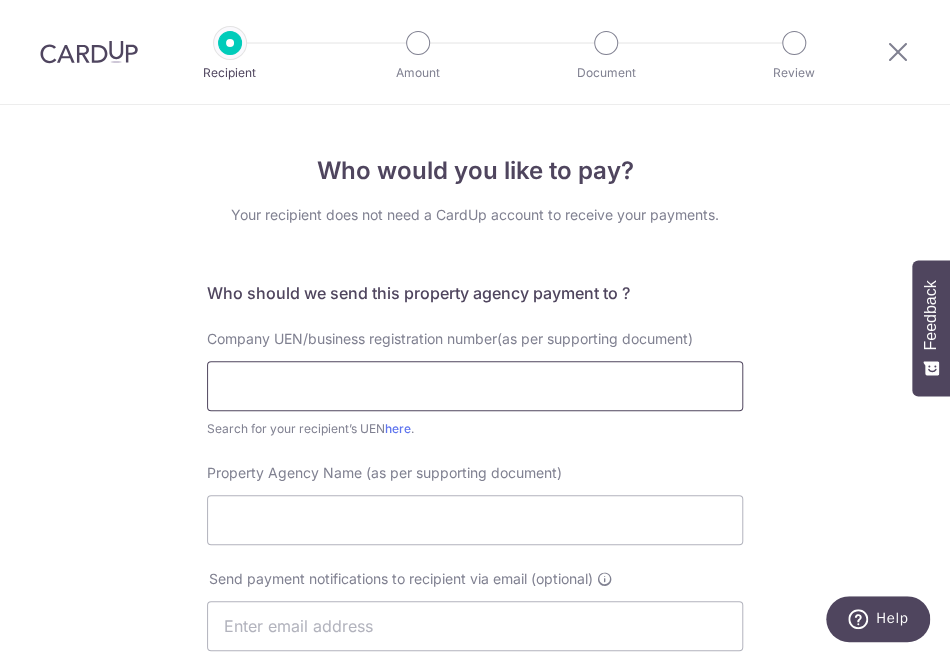 click at bounding box center [475, 386] 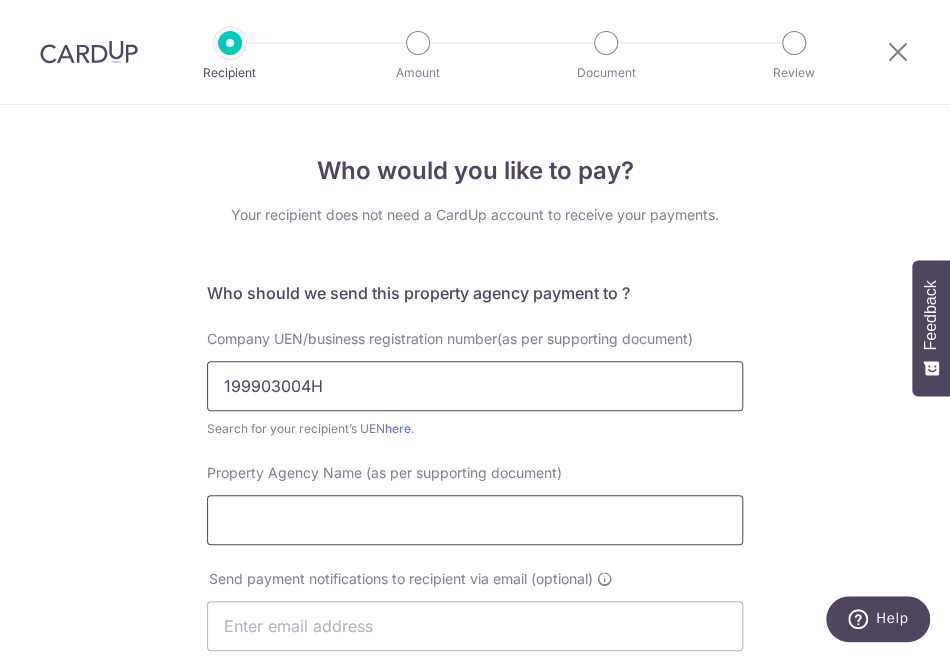 type on "199903004H" 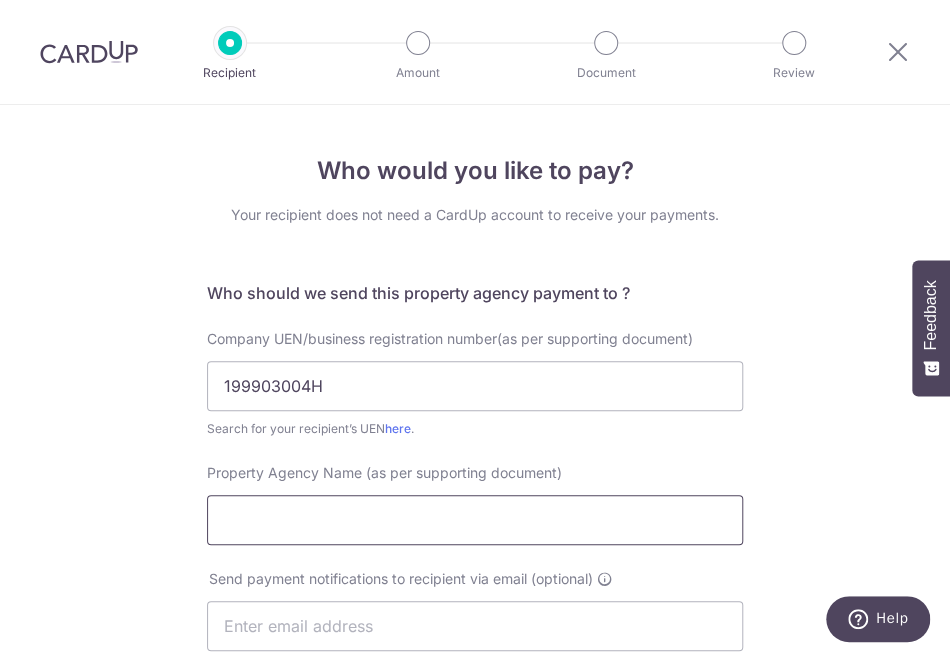 click on "Property Agency Name (as per supporting document)" at bounding box center (475, 520) 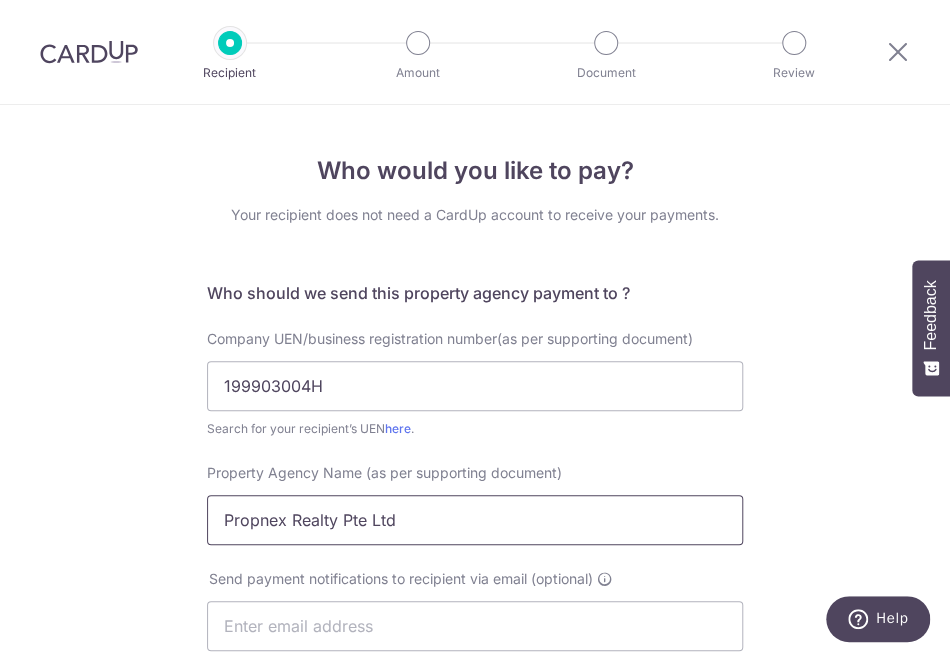 scroll, scrollTop: 300, scrollLeft: 0, axis: vertical 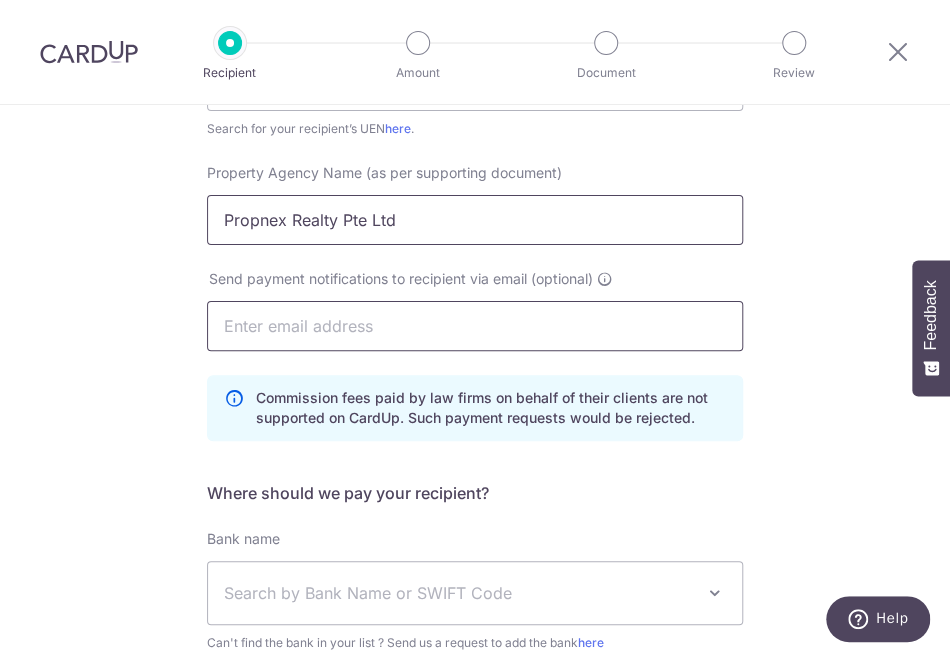 type on "Propnex Realty Pte Ltd" 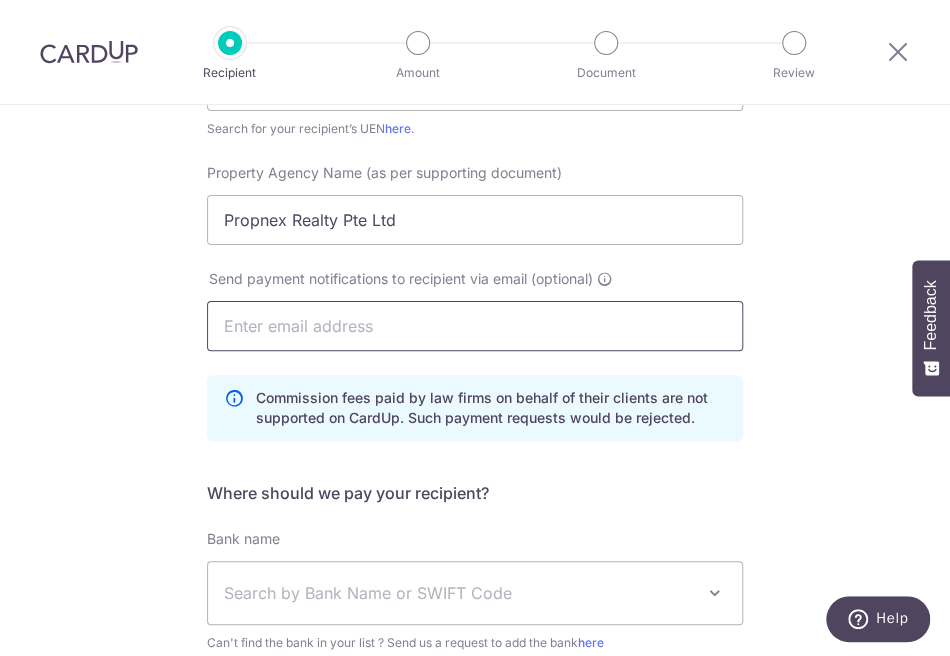 click at bounding box center [475, 326] 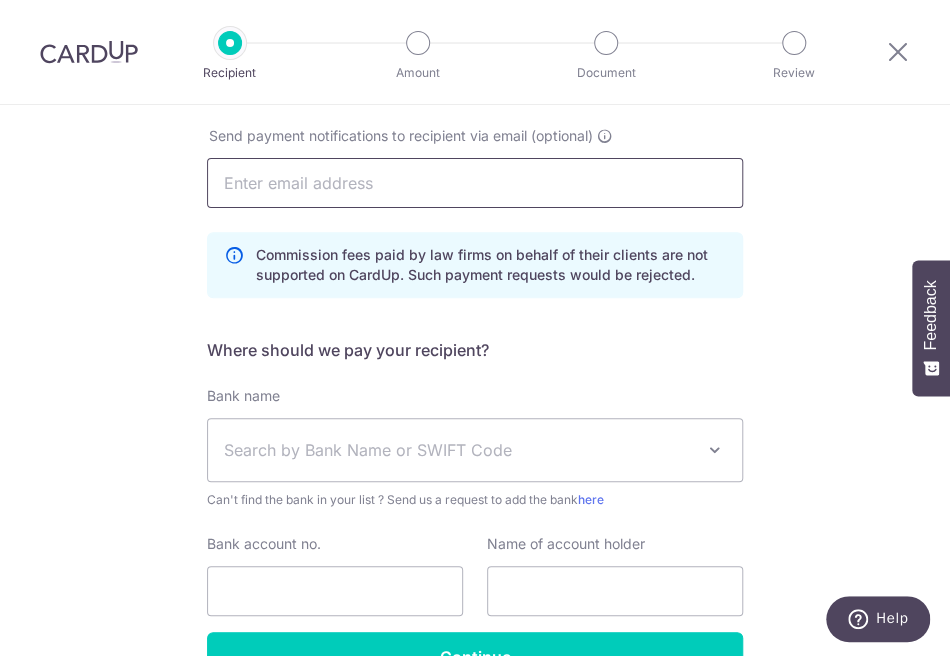 scroll, scrollTop: 500, scrollLeft: 0, axis: vertical 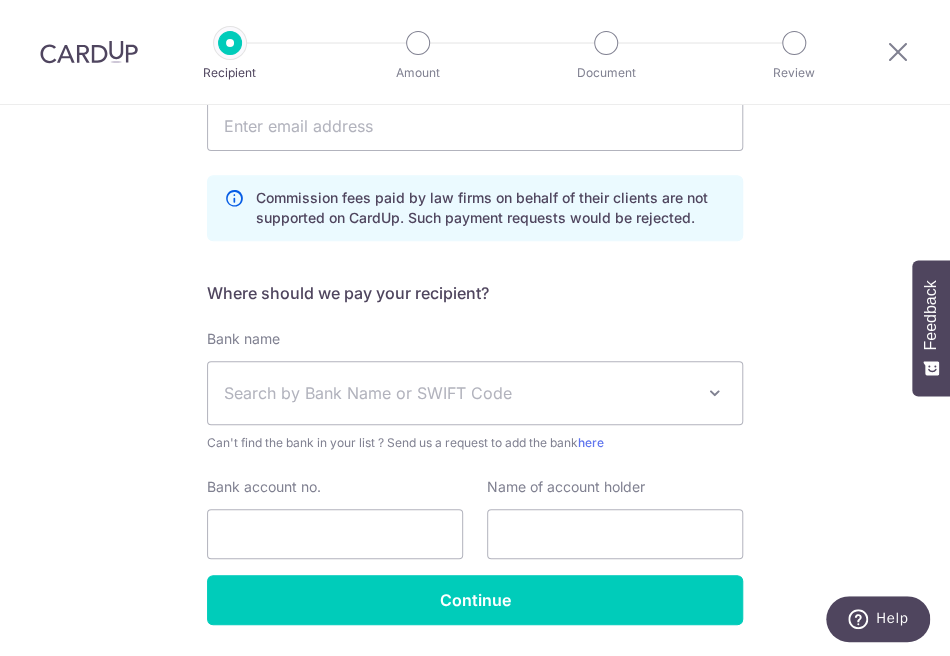 click on "Search by Bank Name or SWIFT Code" at bounding box center [459, 393] 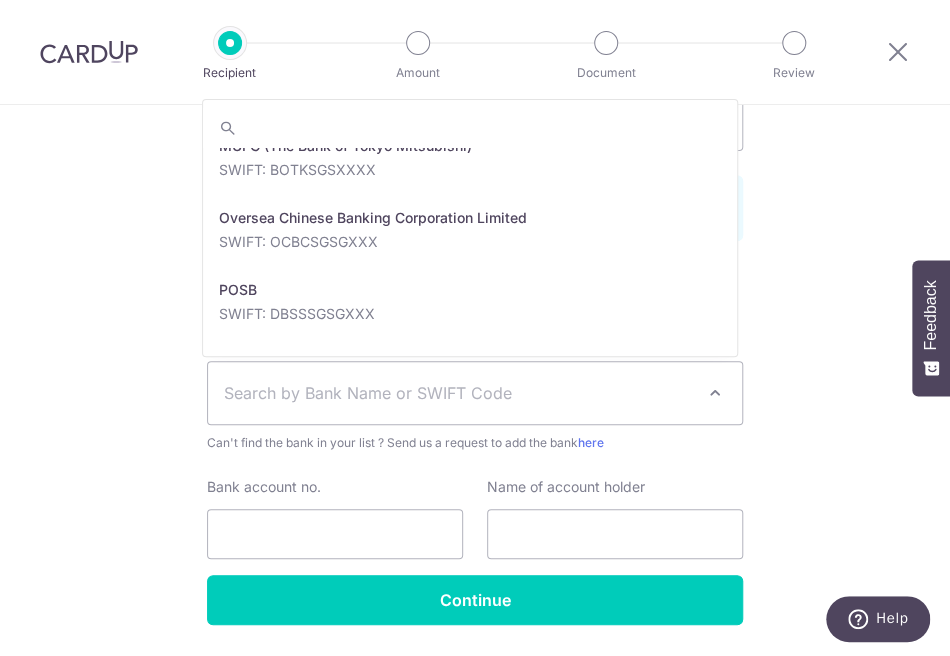 scroll, scrollTop: 2700, scrollLeft: 0, axis: vertical 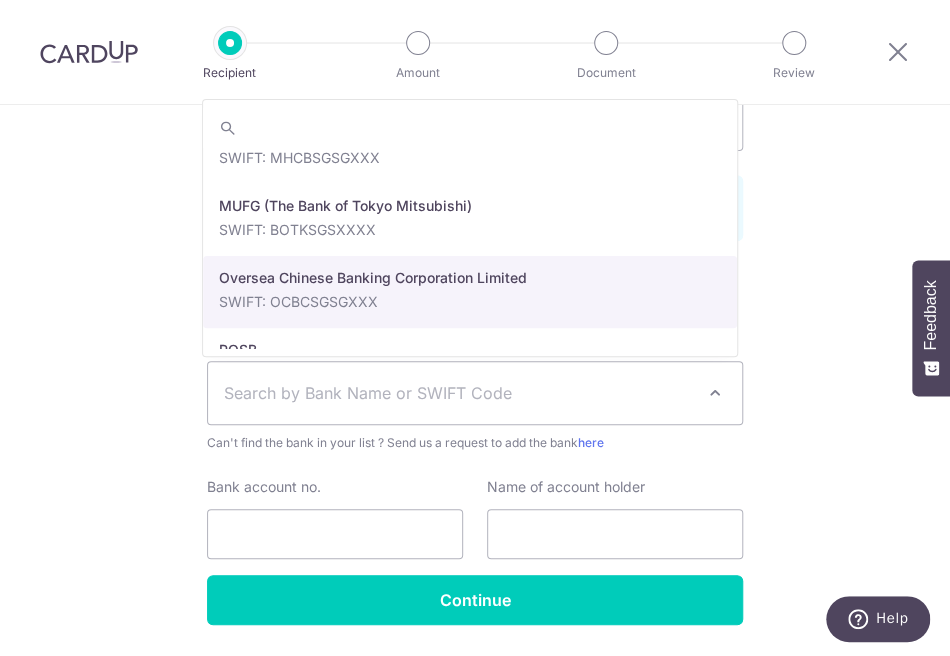 select on "12" 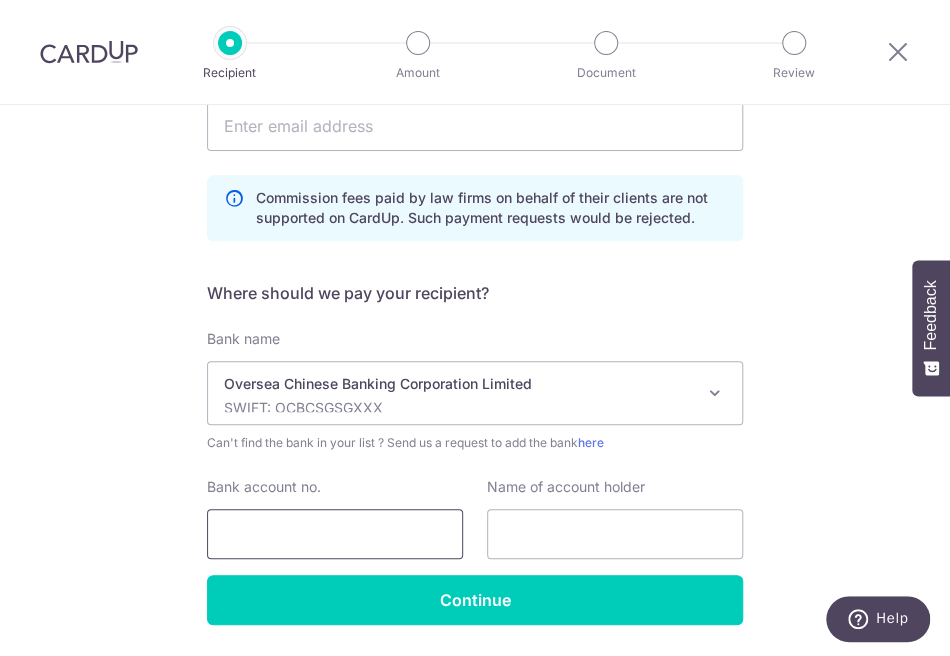 click on "Bank account no." at bounding box center [335, 534] 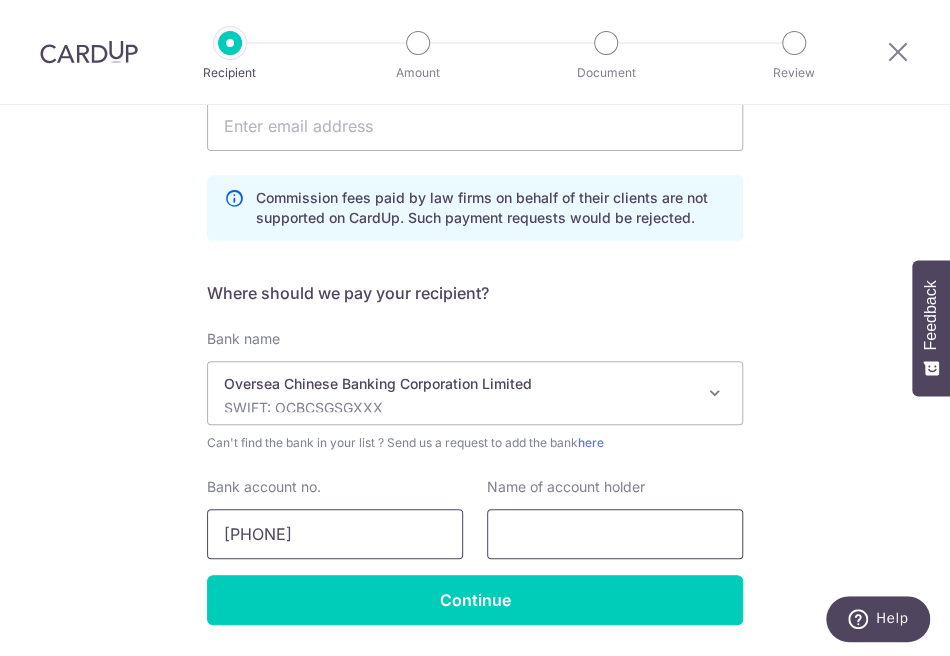 type on "501807101001" 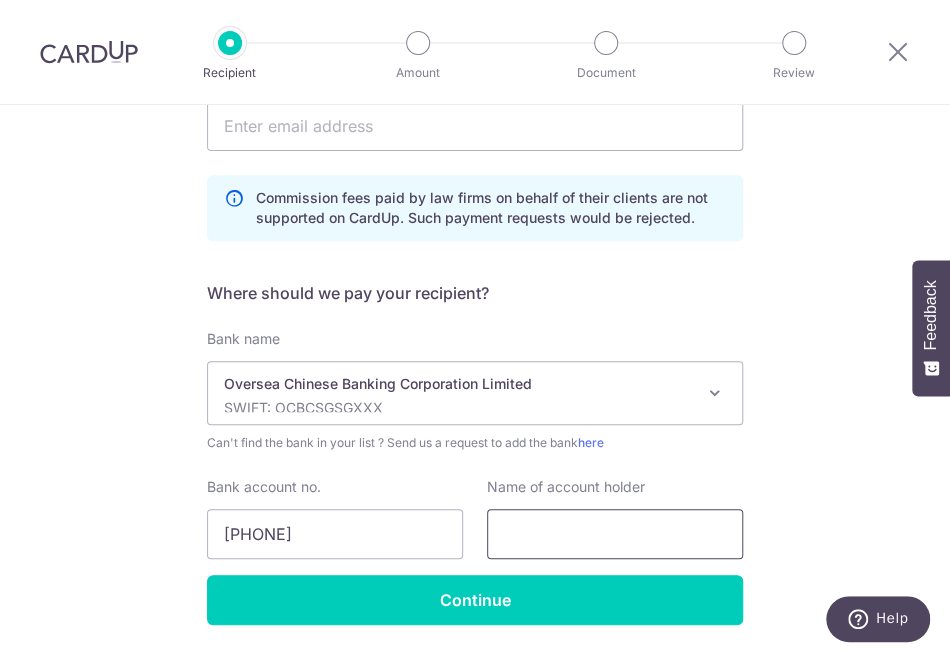 click at bounding box center [615, 534] 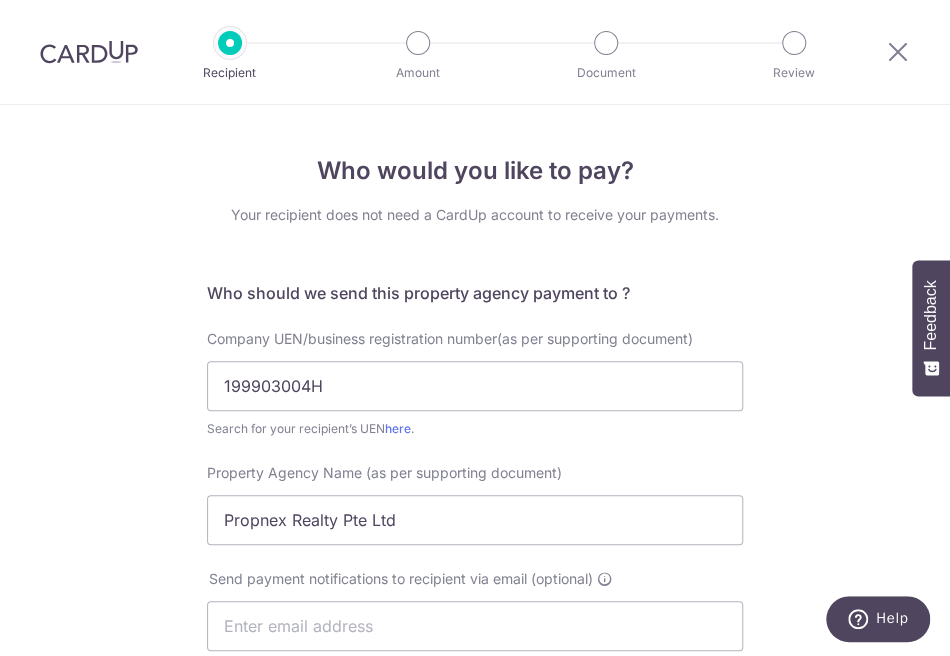 scroll, scrollTop: 561, scrollLeft: 0, axis: vertical 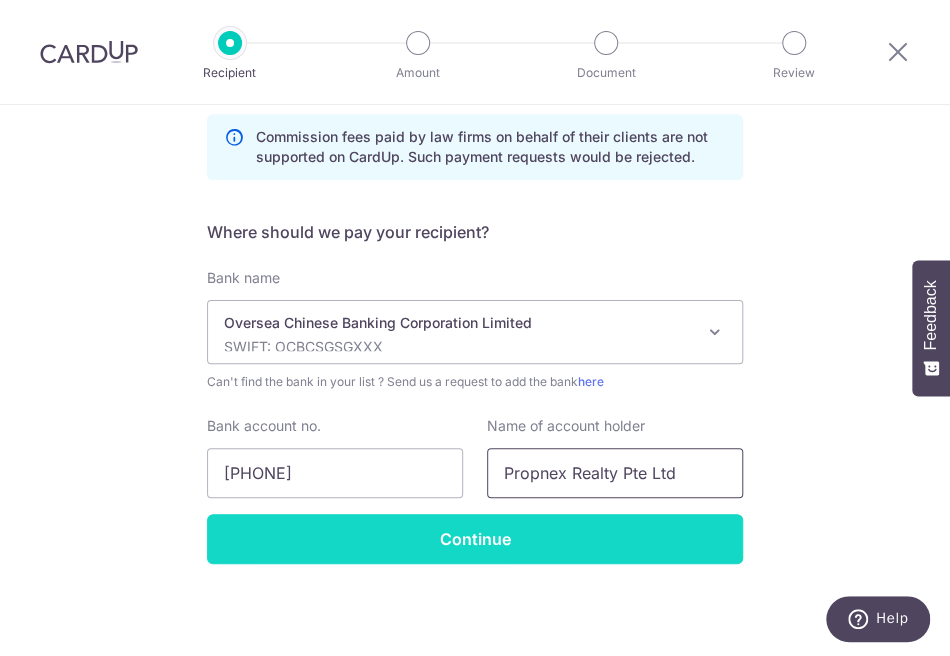 type on "Propnex Realty Pte Ltd" 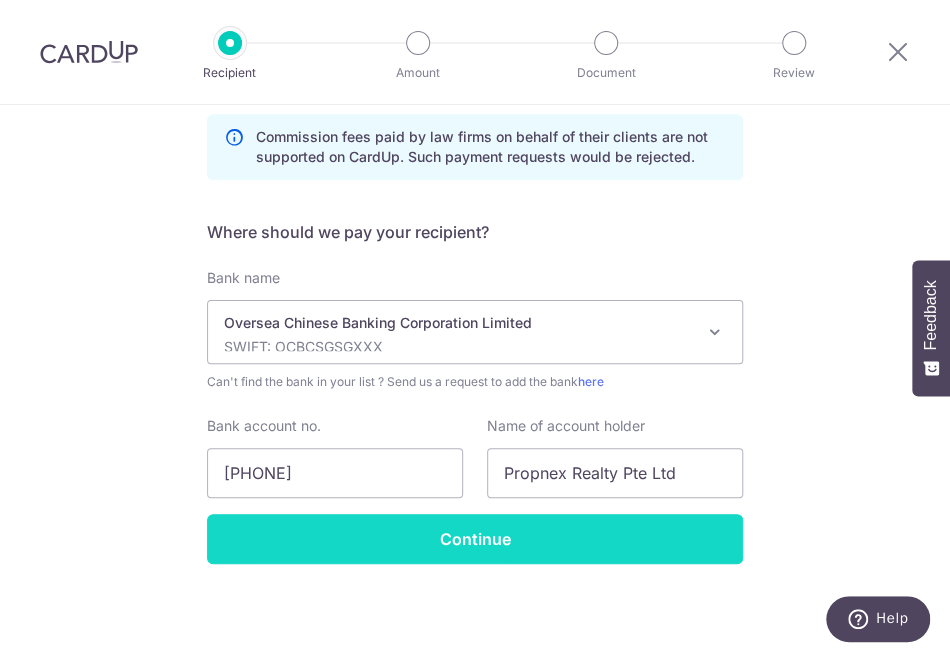 click on "Continue" at bounding box center (475, 539) 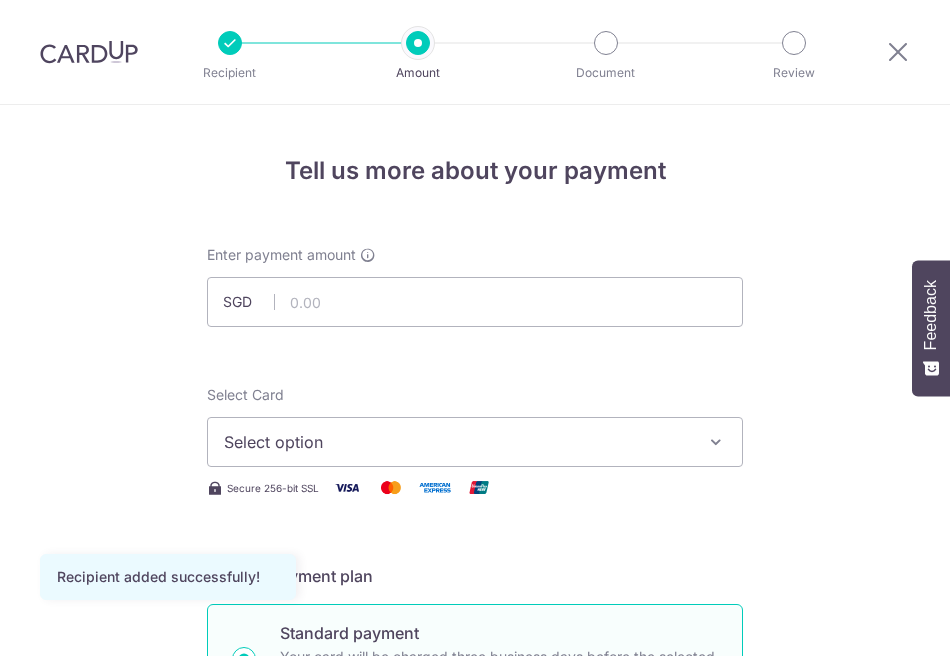 scroll, scrollTop: 0, scrollLeft: 0, axis: both 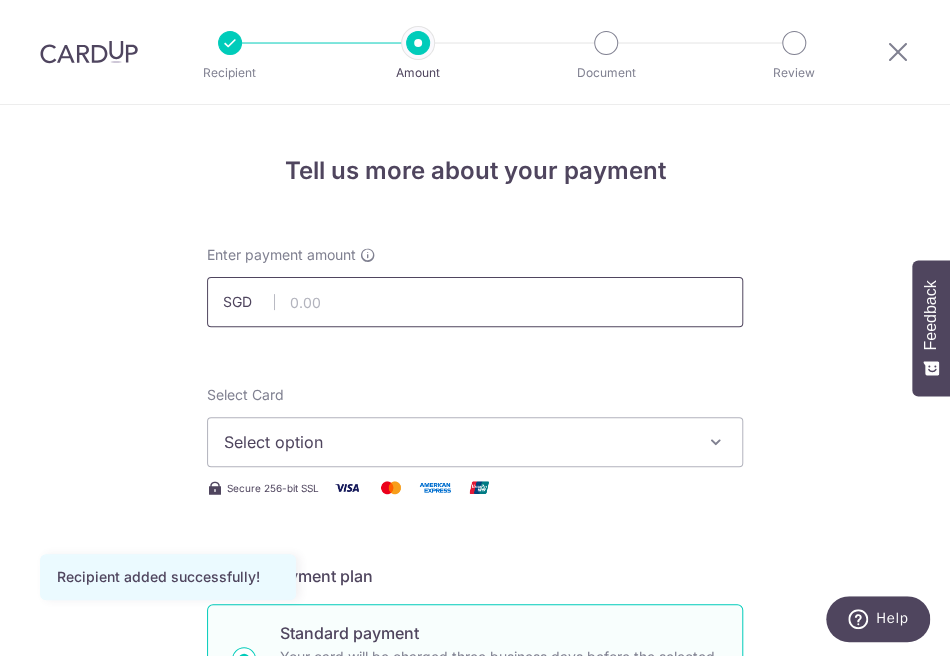 click at bounding box center [475, 302] 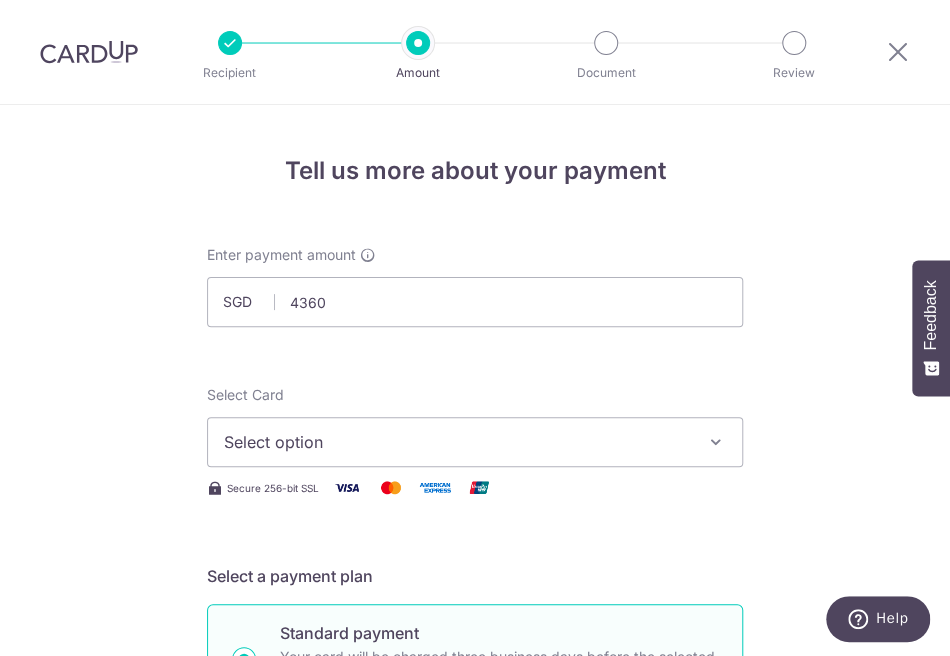 type on "4,360.00" 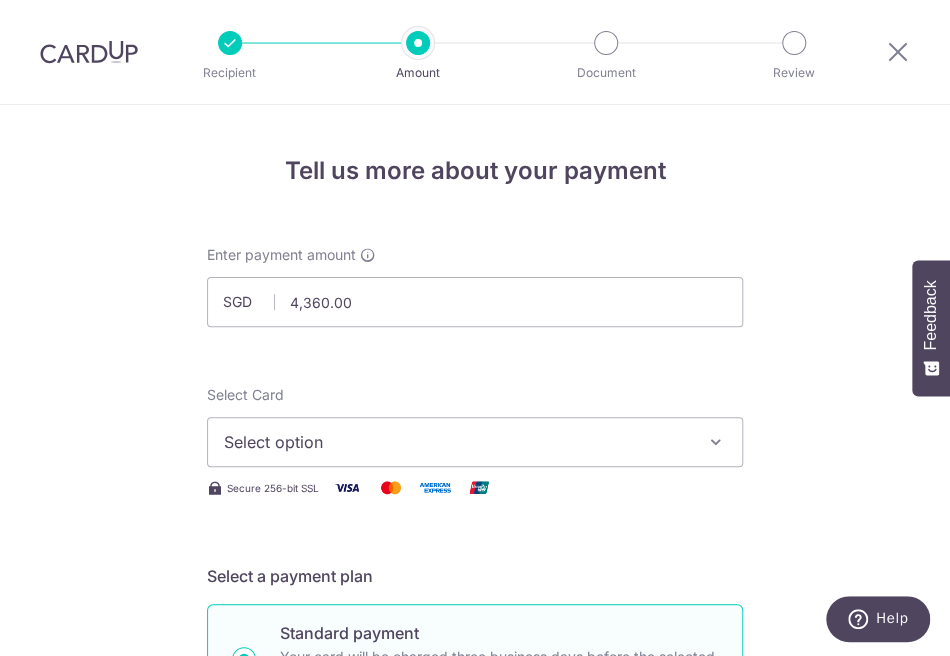 click on "Select option" at bounding box center (457, 442) 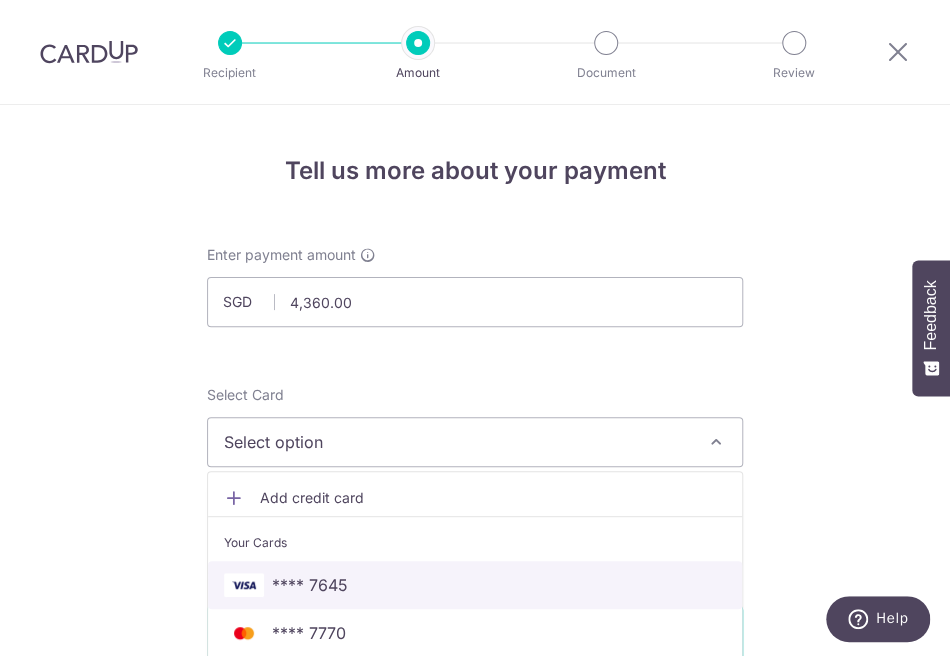 click on "**** 7645" at bounding box center [475, 585] 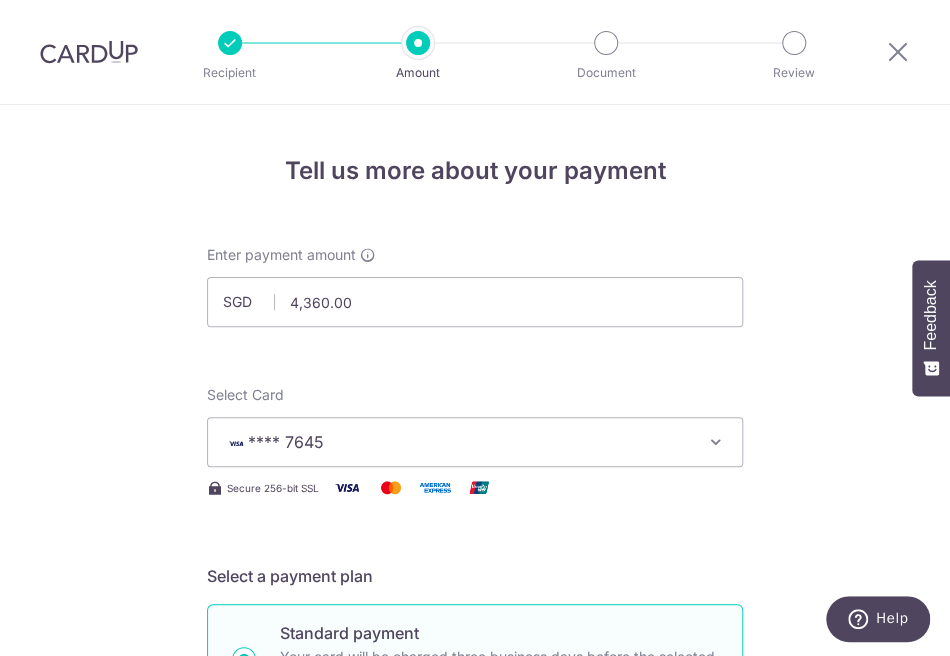 click on "Tell us more about your payment
Enter payment amount
SGD
4,360.00
4360.00
Recipient added successfully!
Select Card
**** 7645
Add credit card
Your Cards
**** 7645
**** 7770
**** 4356
**** 9132
Secure 256-bit SSL
Text
New card details" at bounding box center (475, 1014) 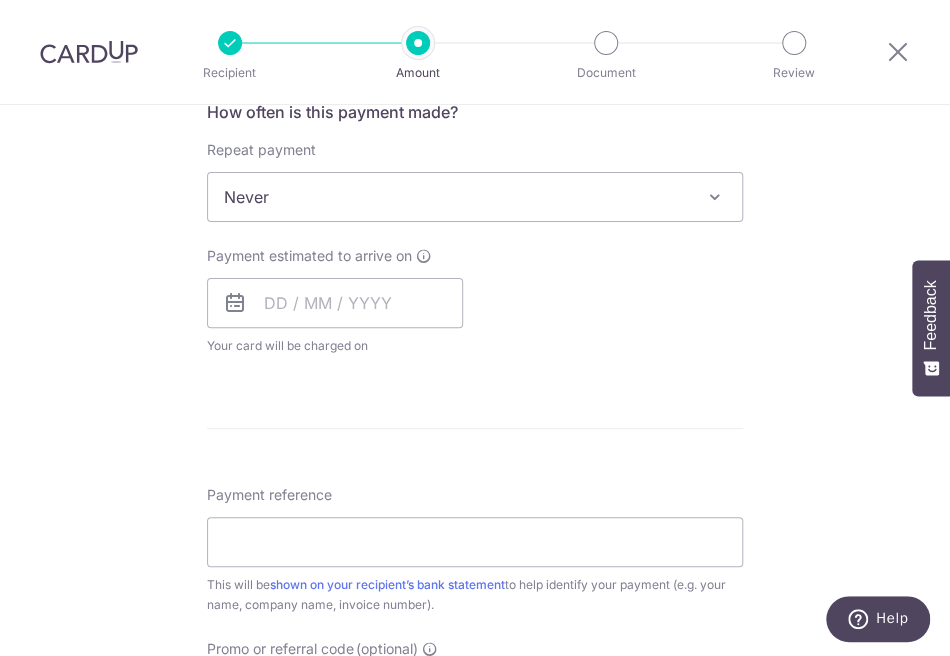scroll, scrollTop: 800, scrollLeft: 0, axis: vertical 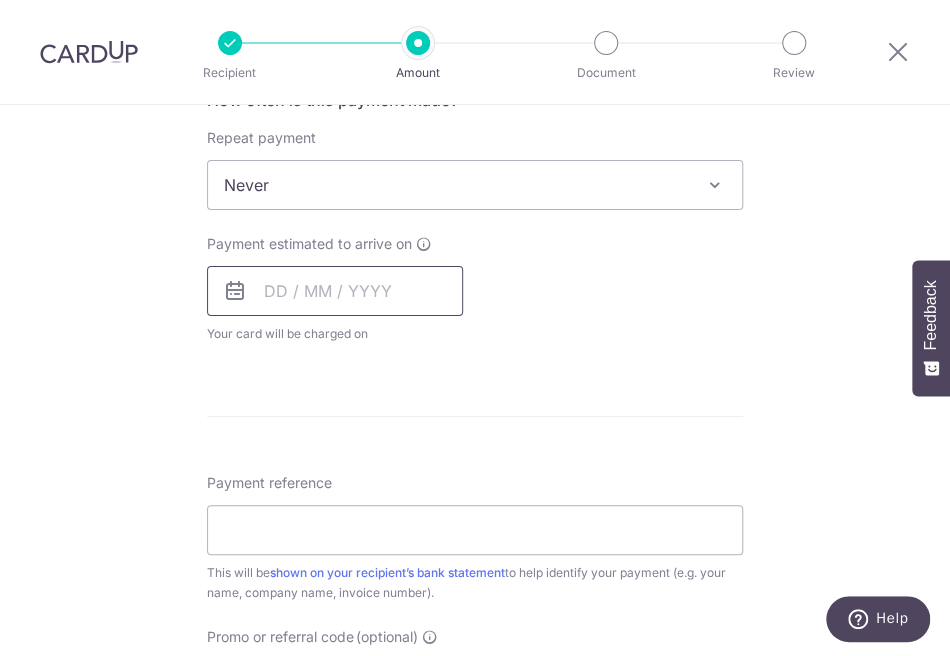 click at bounding box center (335, 291) 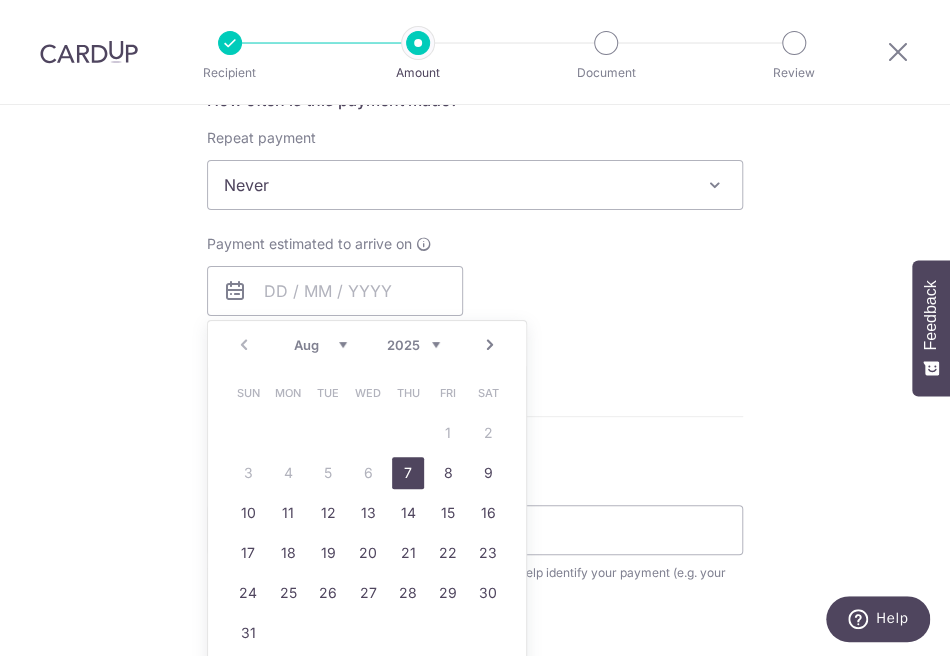 click on "Sun Mon Tue Wed Thu Fri Sat           1 2 3 4 5 6 7 8 9 10 11 12 13 14 15 16 17 18 19 20 21 22 23 24 25 26 27 28 29 30 31" at bounding box center [368, 513] 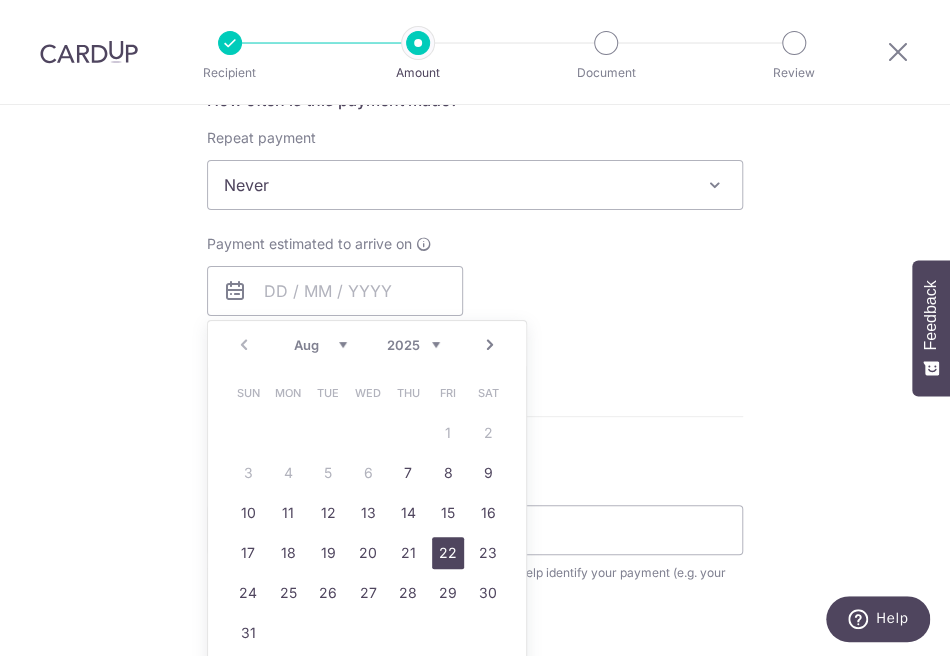 click on "22" at bounding box center (448, 553) 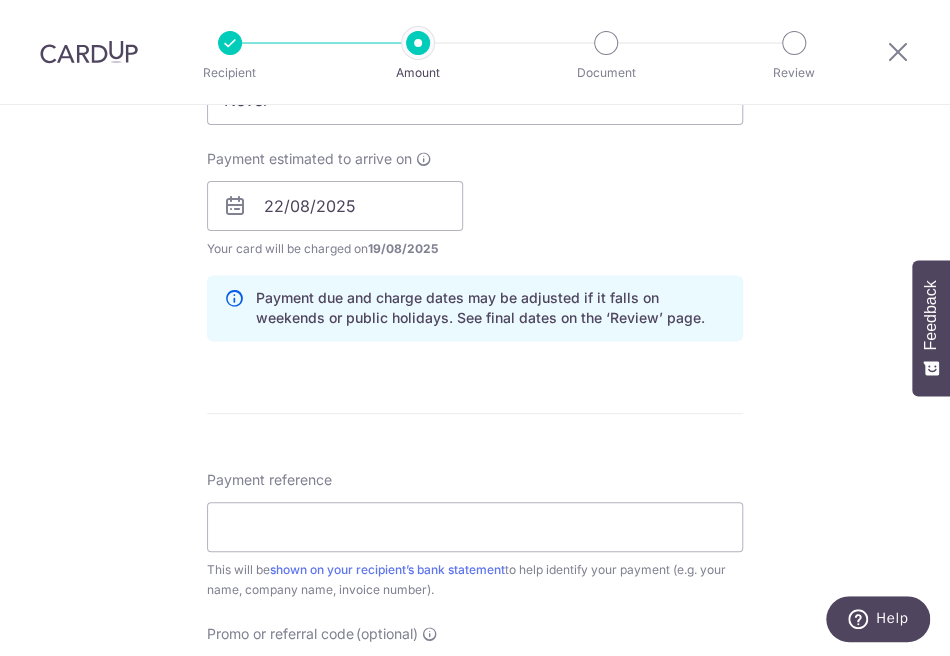 scroll, scrollTop: 1000, scrollLeft: 0, axis: vertical 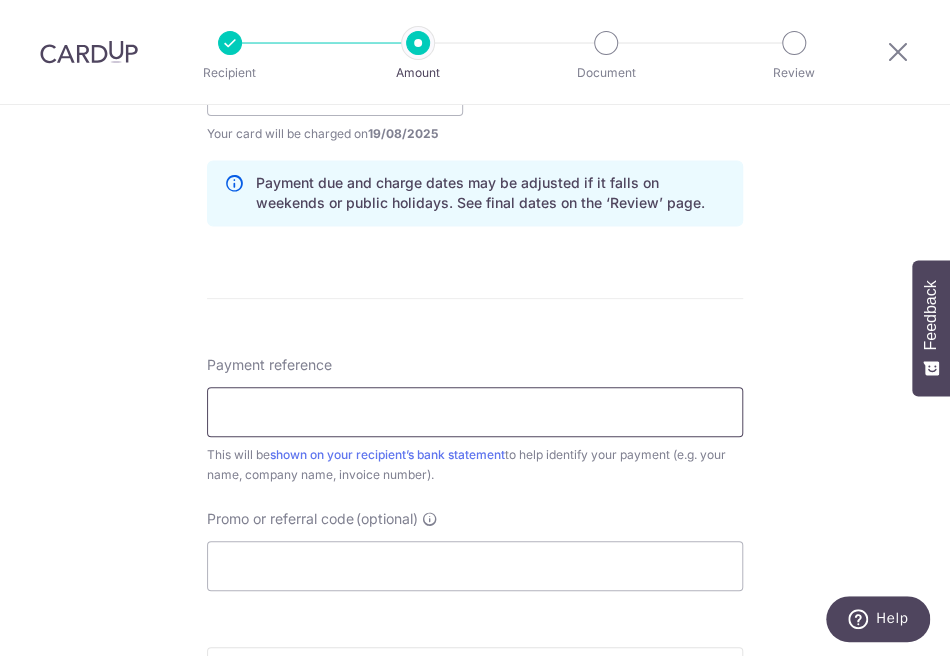 click on "Payment reference" at bounding box center (475, 412) 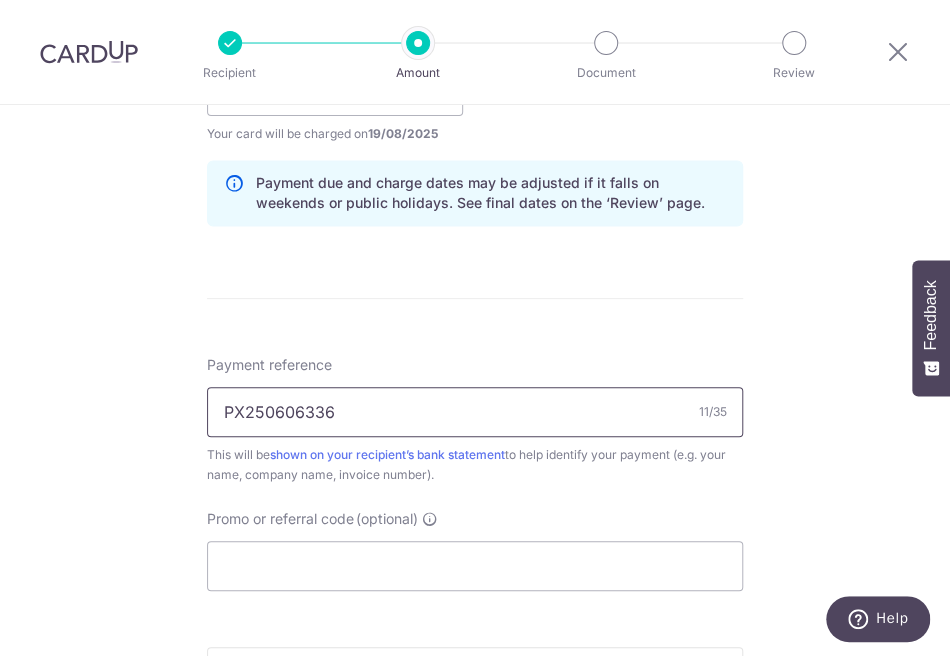 type on "PX250606336" 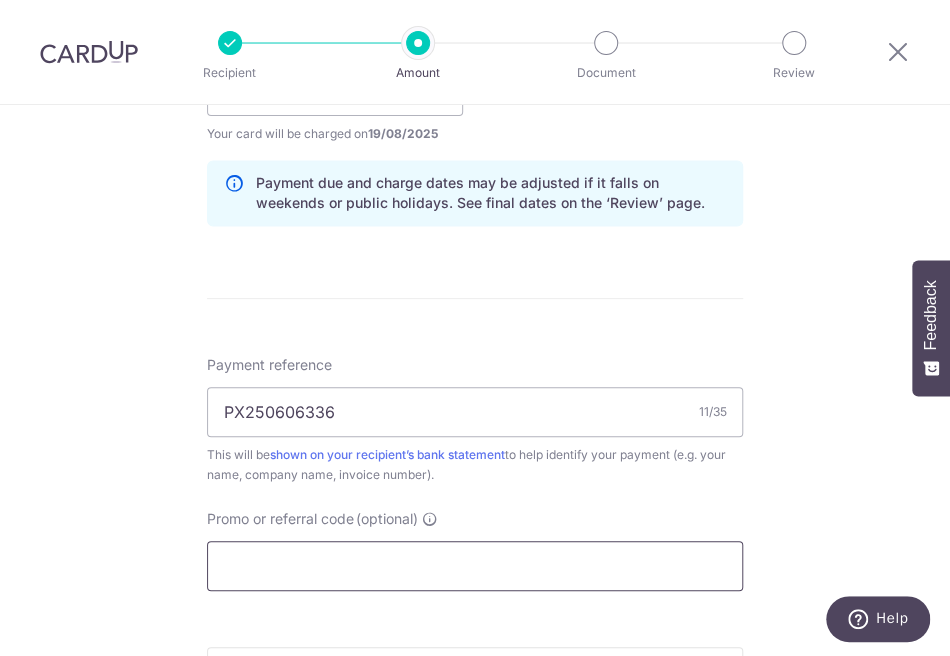 click on "Promo or referral code
(optional)" at bounding box center (475, 566) 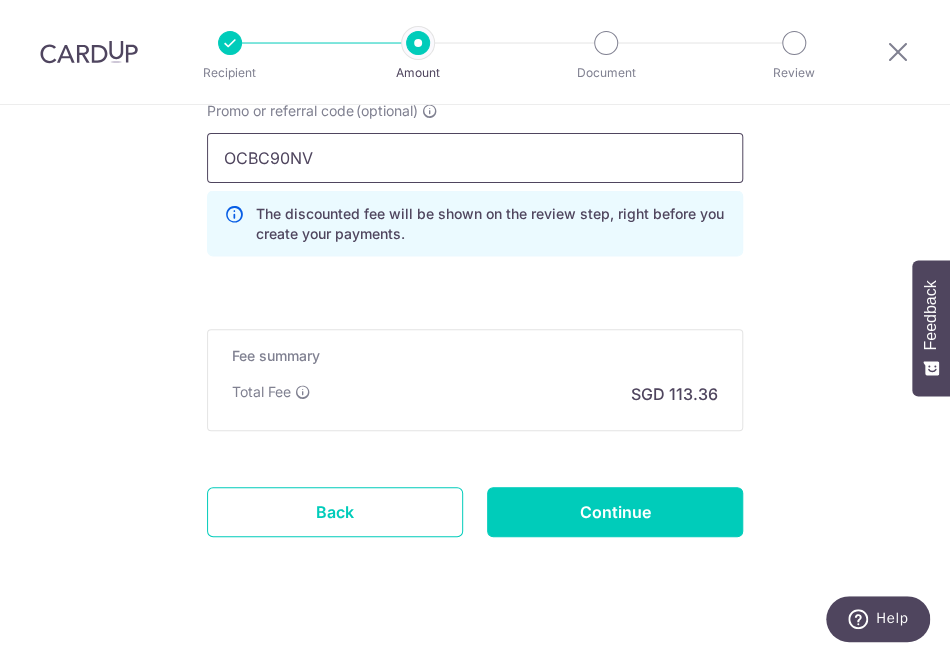 scroll, scrollTop: 1434, scrollLeft: 0, axis: vertical 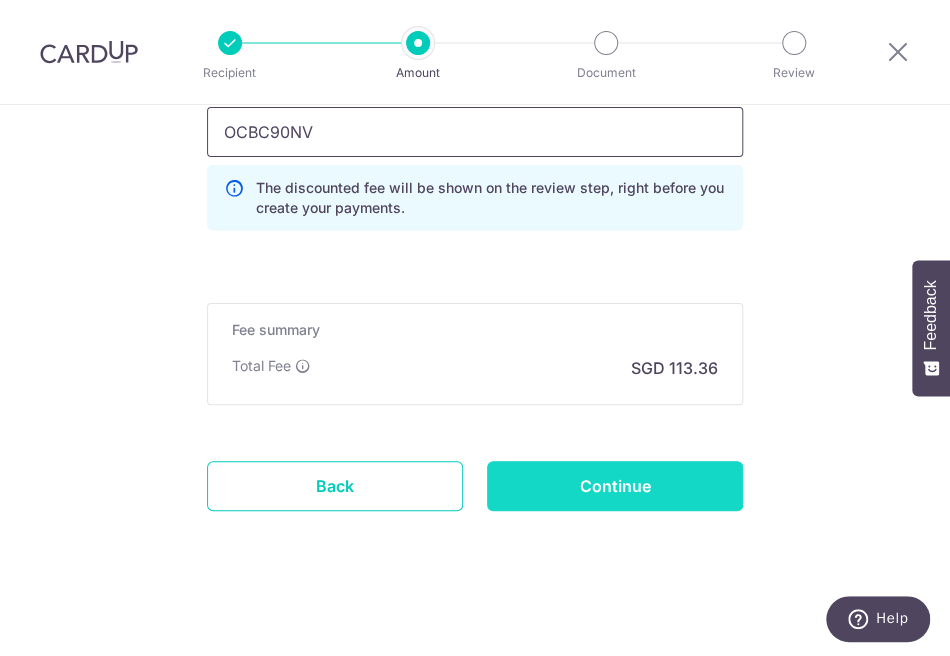 type on "OCBC90NV" 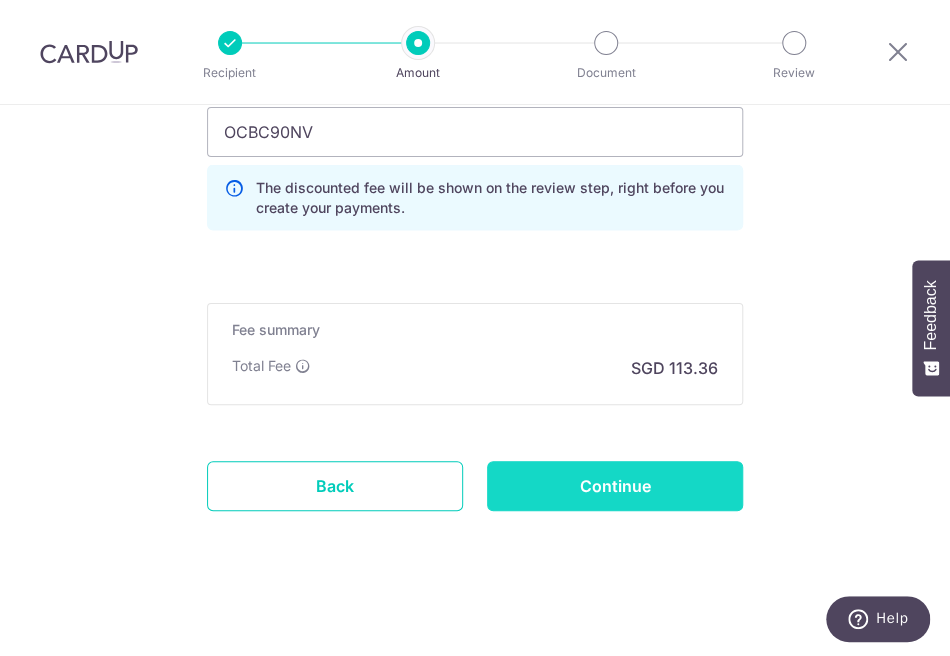 click on "Continue" at bounding box center (615, 486) 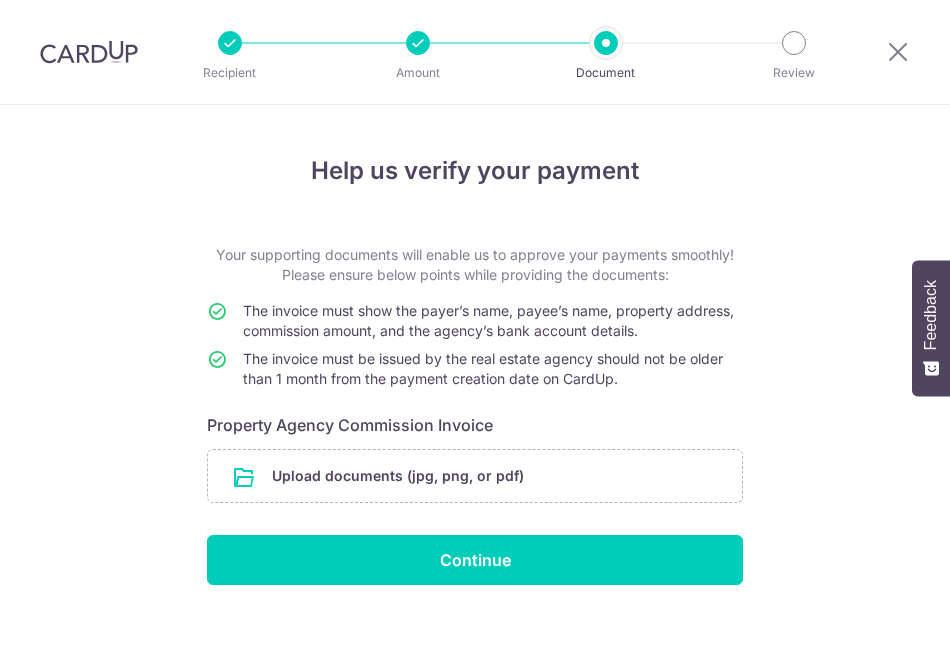 scroll, scrollTop: 0, scrollLeft: 0, axis: both 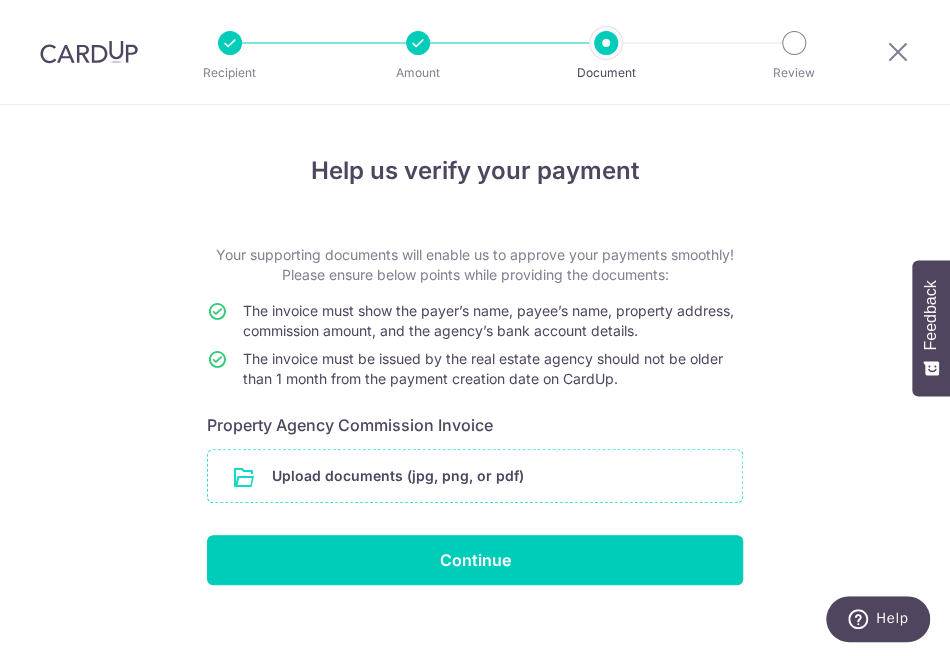 click at bounding box center (475, 476) 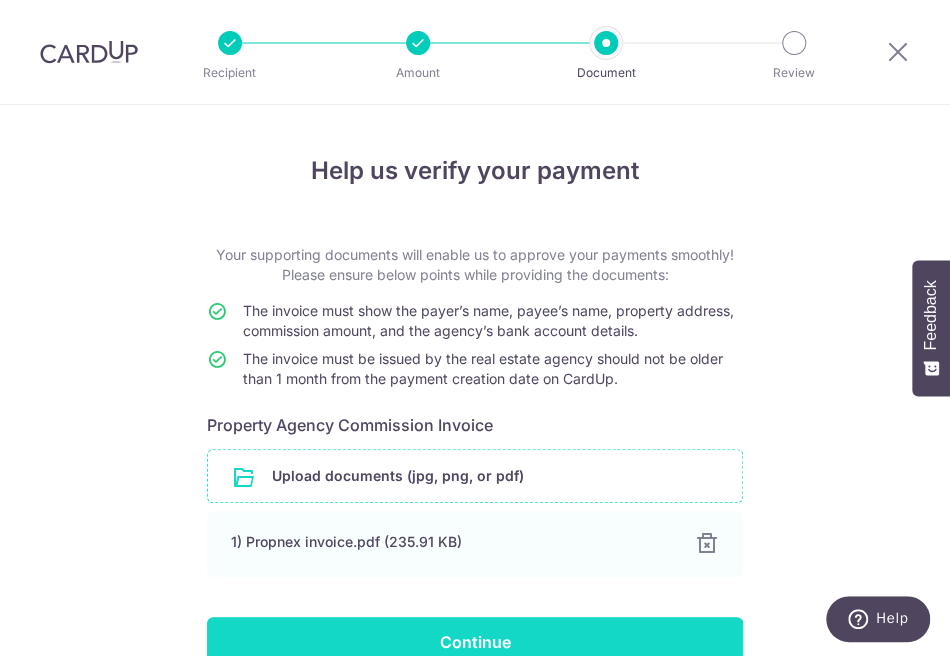 click on "Continue" at bounding box center (475, 642) 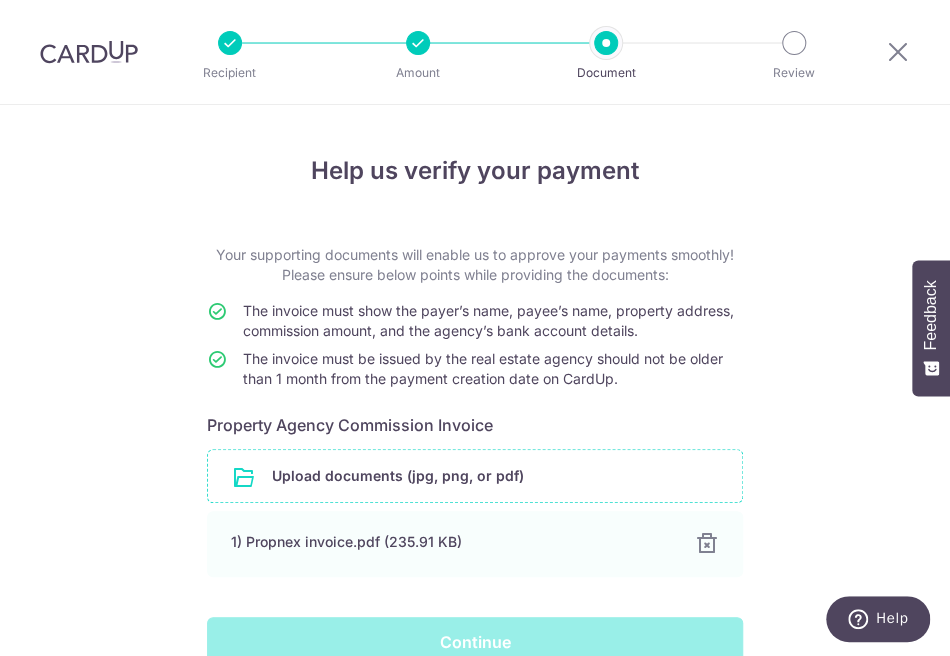 scroll, scrollTop: 103, scrollLeft: 0, axis: vertical 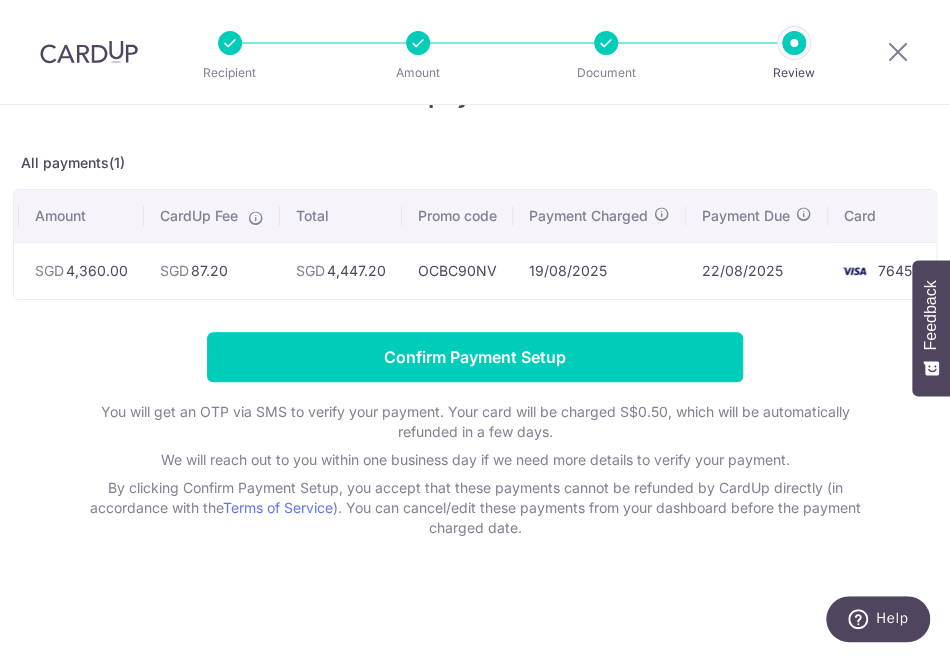 click at bounding box center [606, 43] 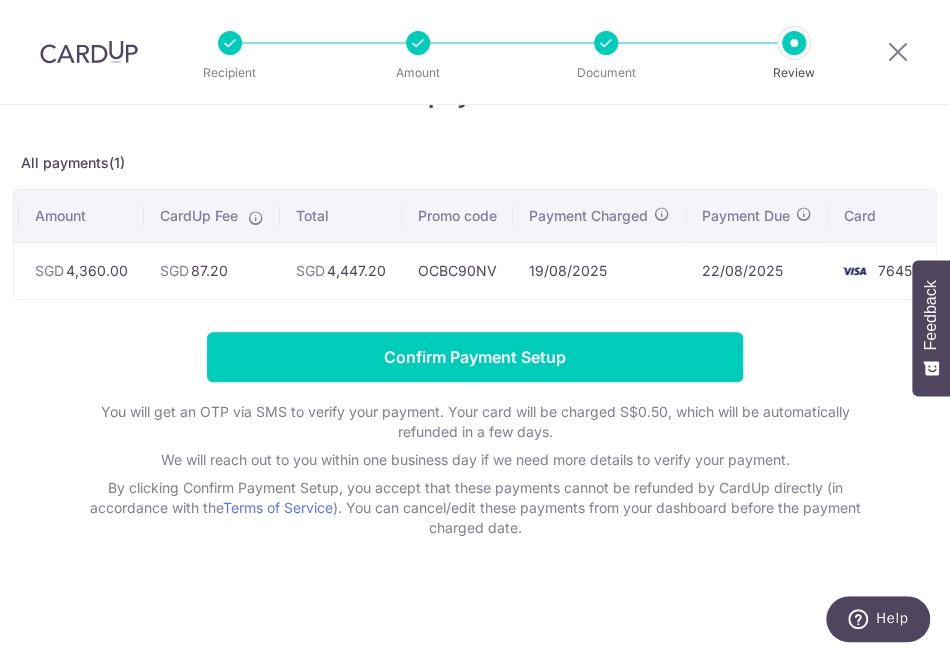 click on "Payment Due" at bounding box center [757, 216] 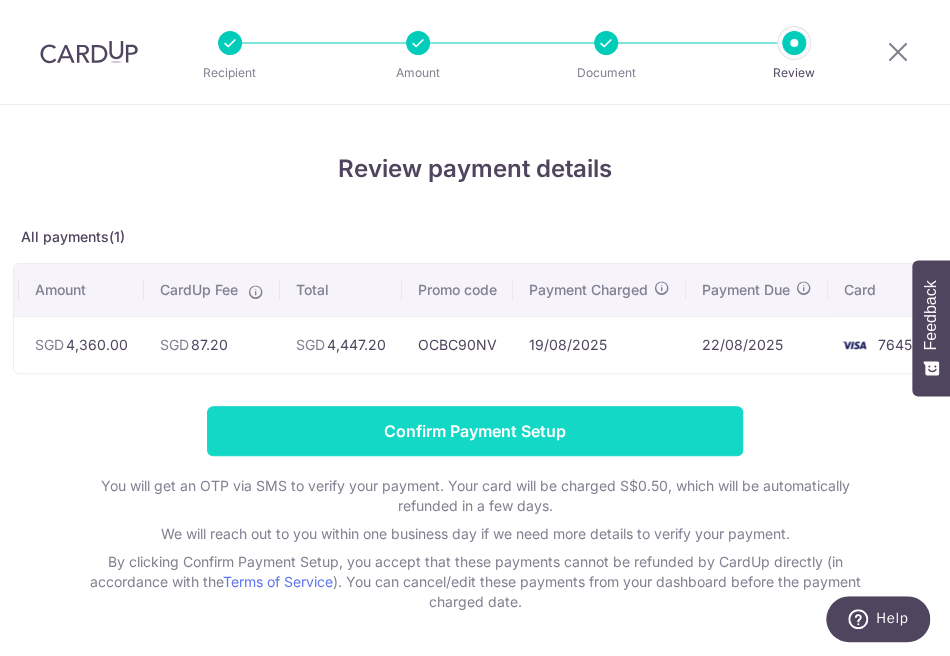 scroll, scrollTop: 0, scrollLeft: 0, axis: both 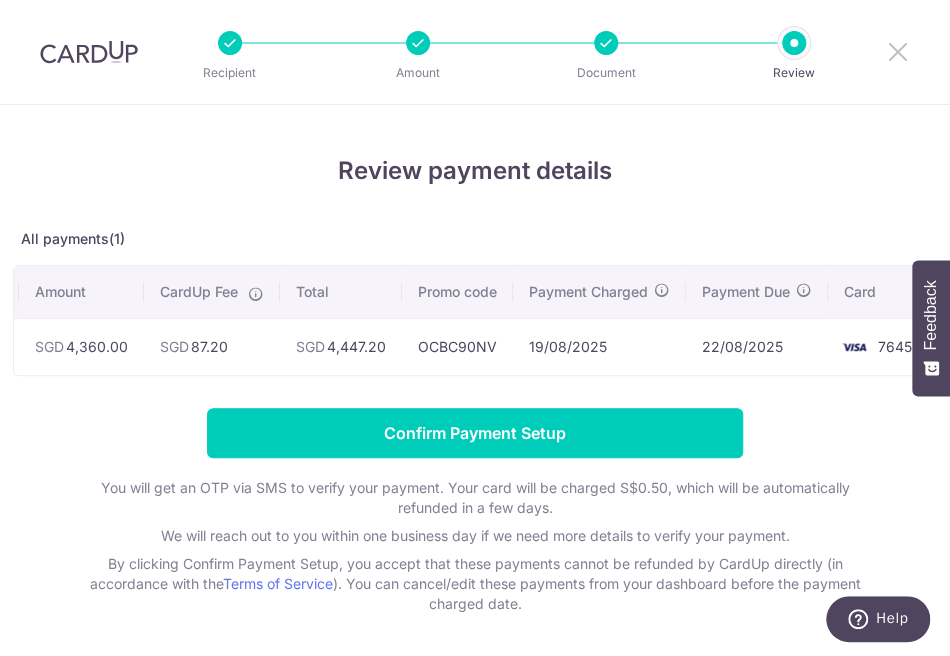 click at bounding box center (898, 51) 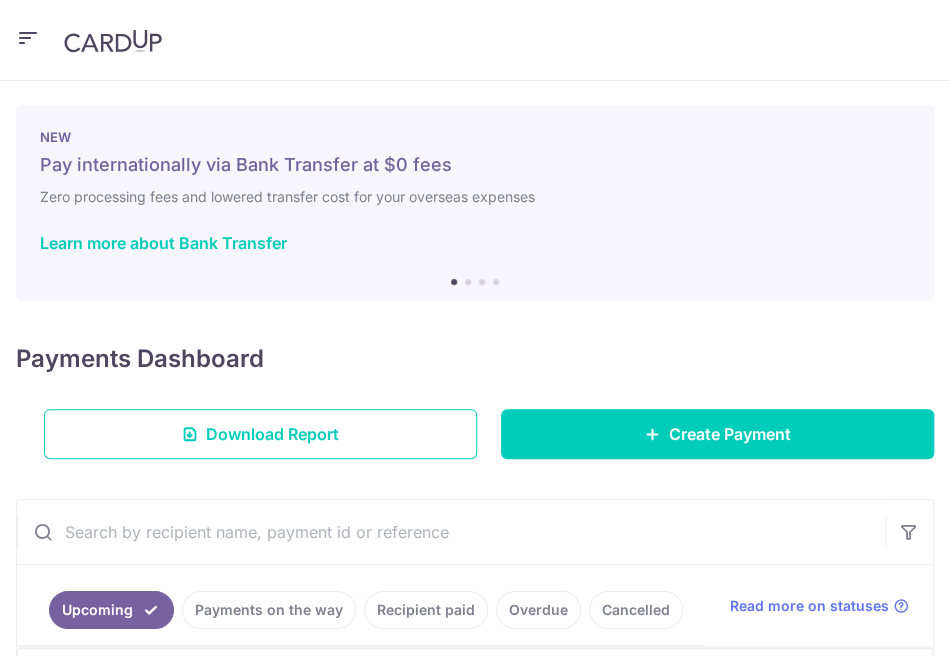 scroll, scrollTop: 0, scrollLeft: 0, axis: both 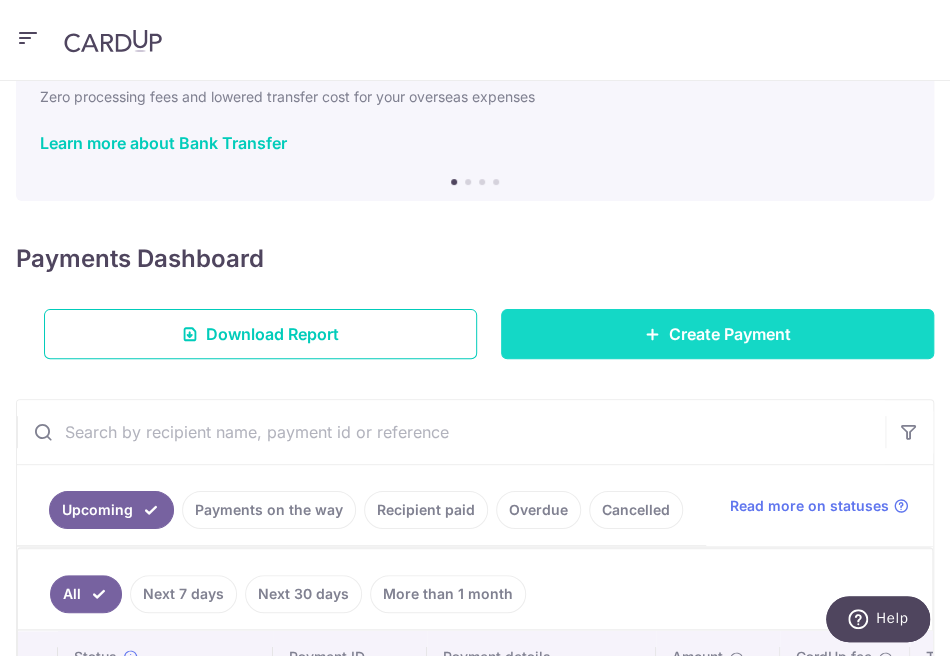 click on "Create Payment" at bounding box center [717, 334] 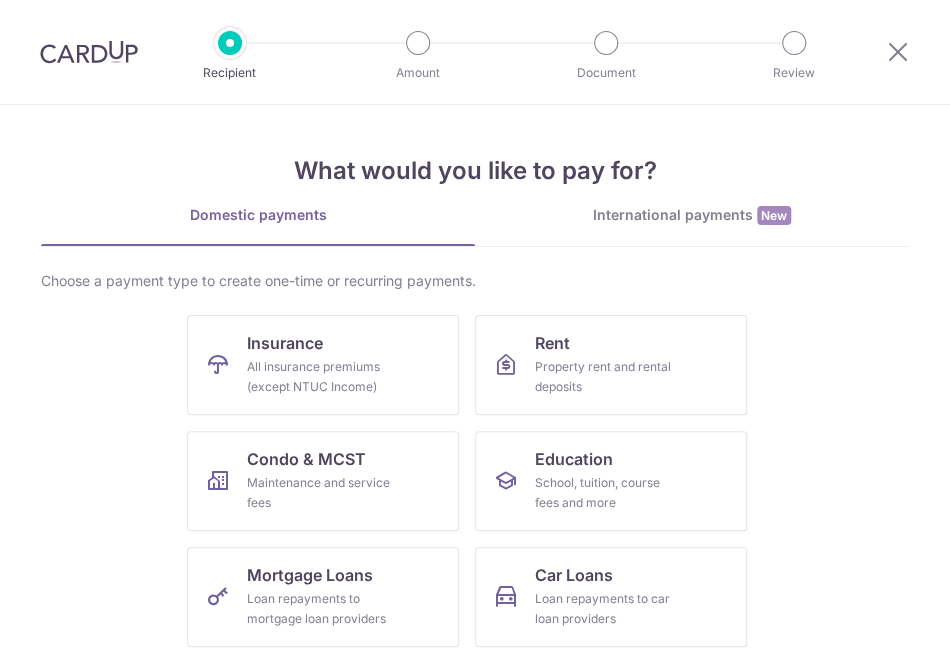 scroll, scrollTop: 0, scrollLeft: 0, axis: both 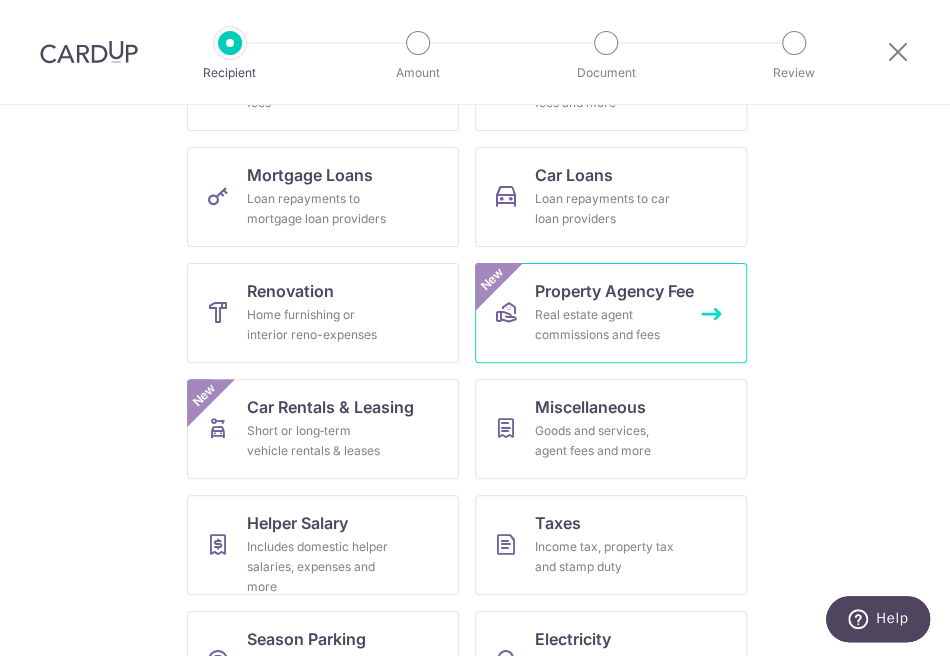 click on "Real estate agent commissions and fees" at bounding box center (607, 325) 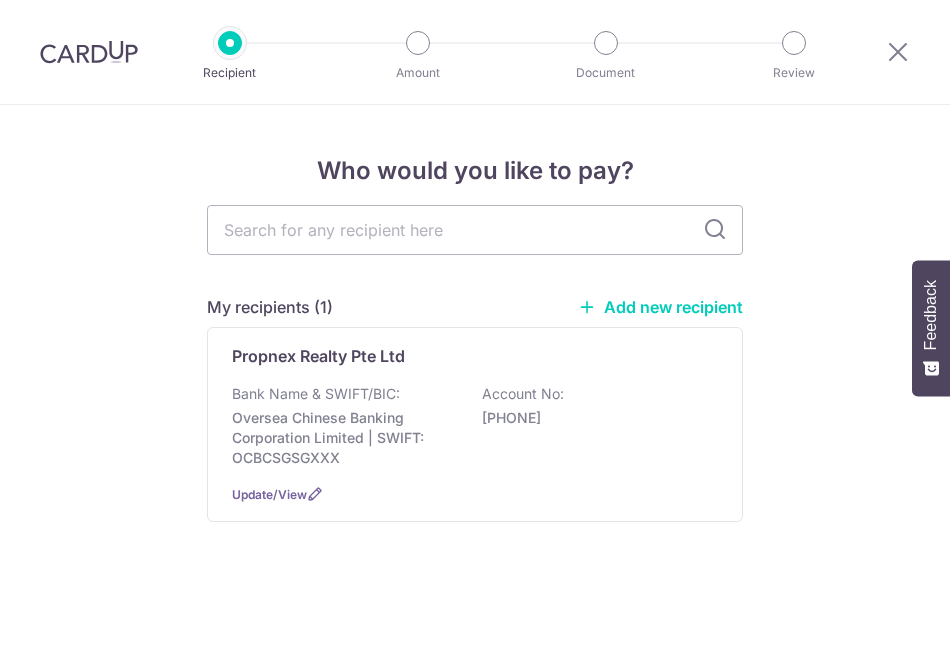 scroll, scrollTop: 0, scrollLeft: 0, axis: both 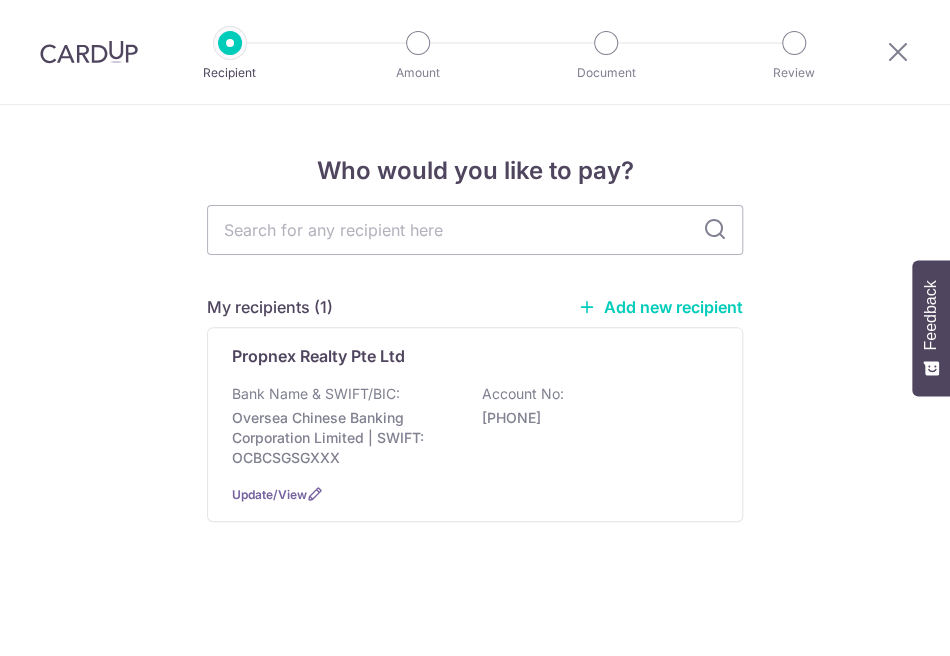 click on "Bank Name & SWIFT/BIC:" at bounding box center (316, 394) 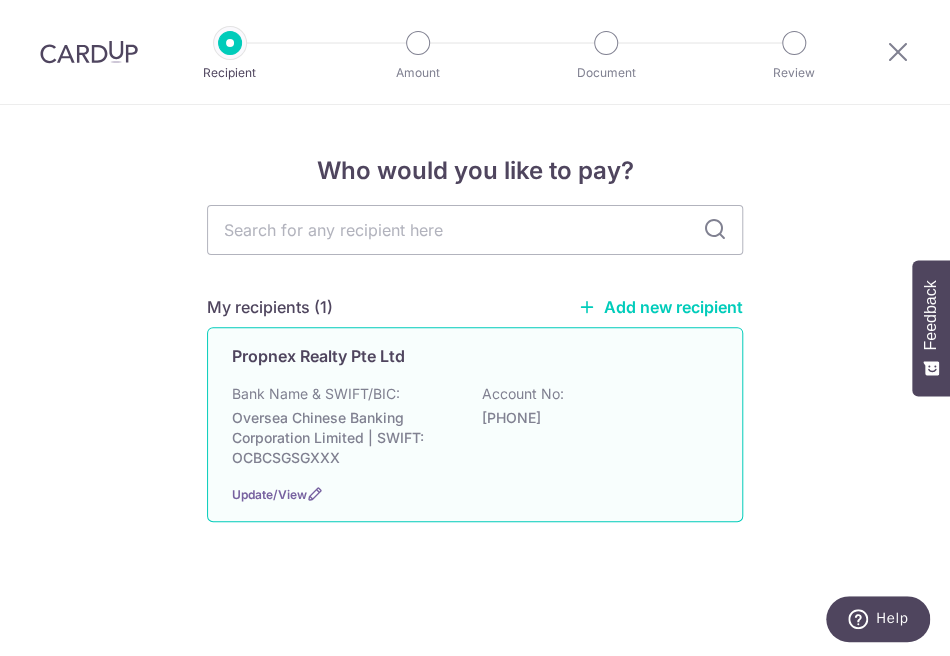 scroll, scrollTop: 0, scrollLeft: 0, axis: both 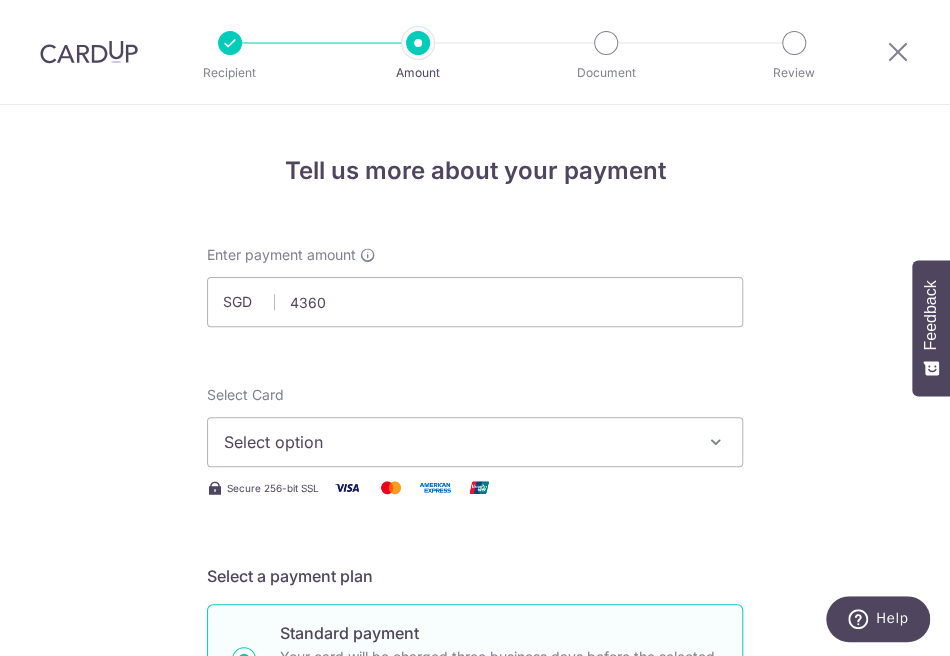 type on "4,360.00" 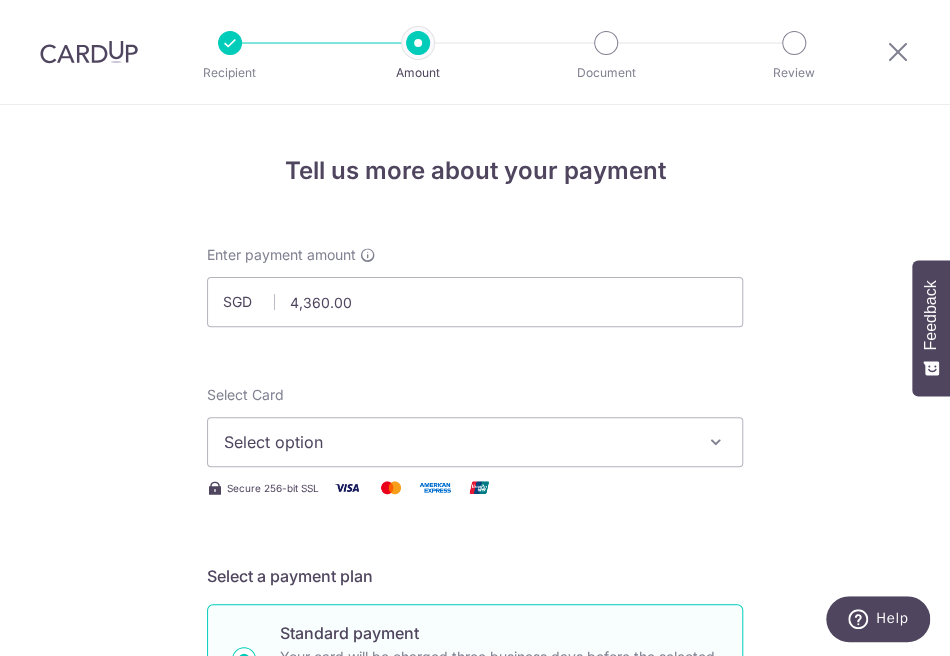 click on "Select option" at bounding box center (457, 442) 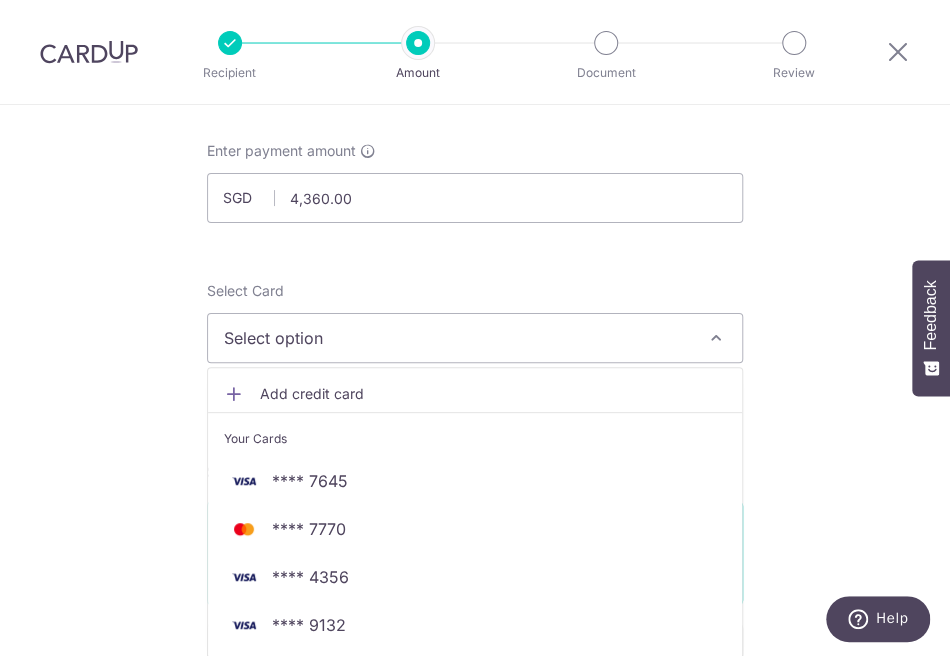 scroll, scrollTop: 100, scrollLeft: 0, axis: vertical 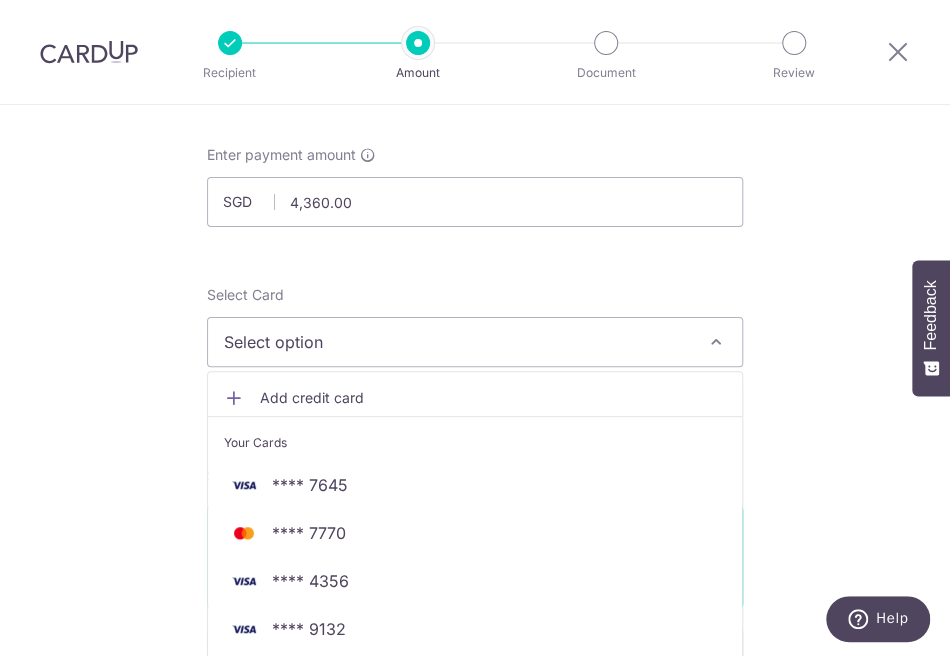 click on "Select option" at bounding box center (457, 342) 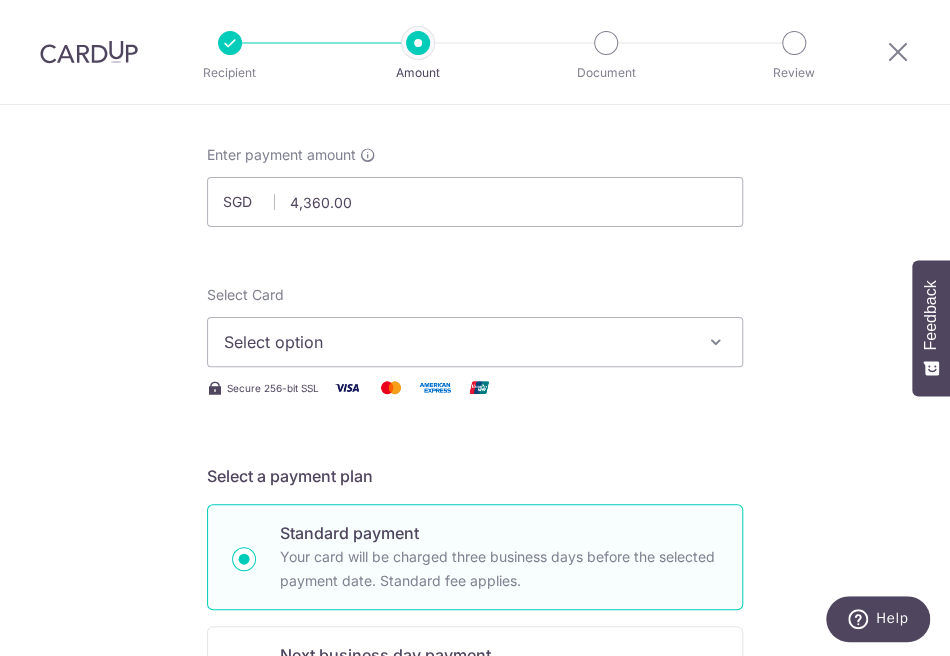 click on "Select option" at bounding box center [457, 342] 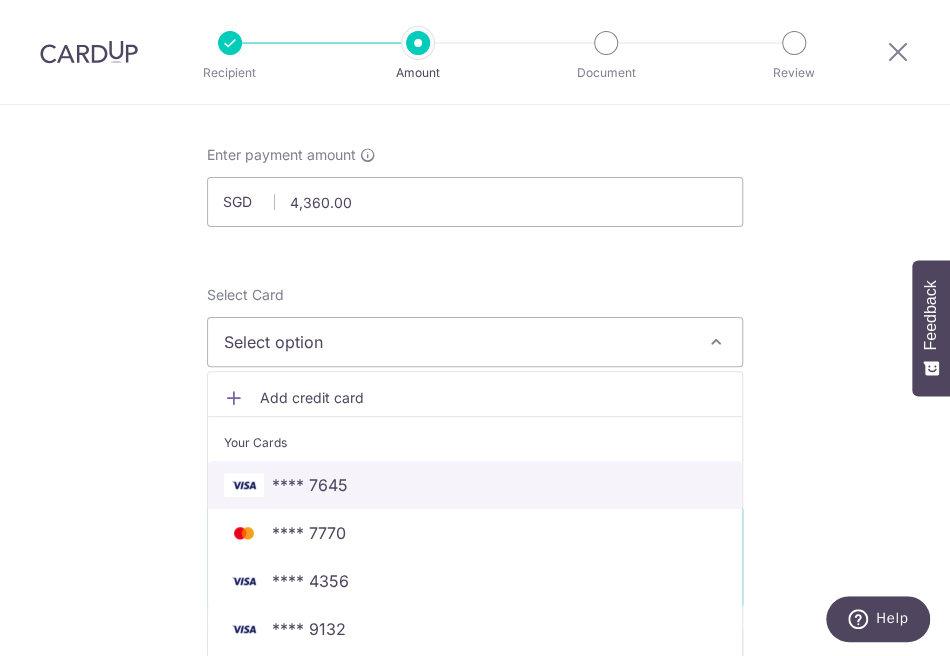 click on "**** 7645" at bounding box center (475, 485) 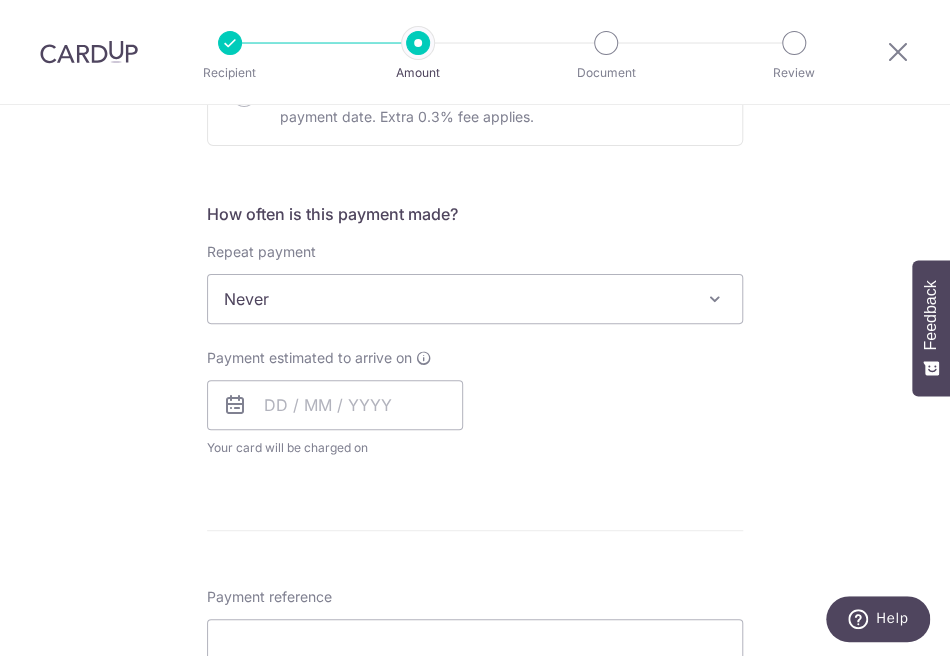 scroll, scrollTop: 700, scrollLeft: 0, axis: vertical 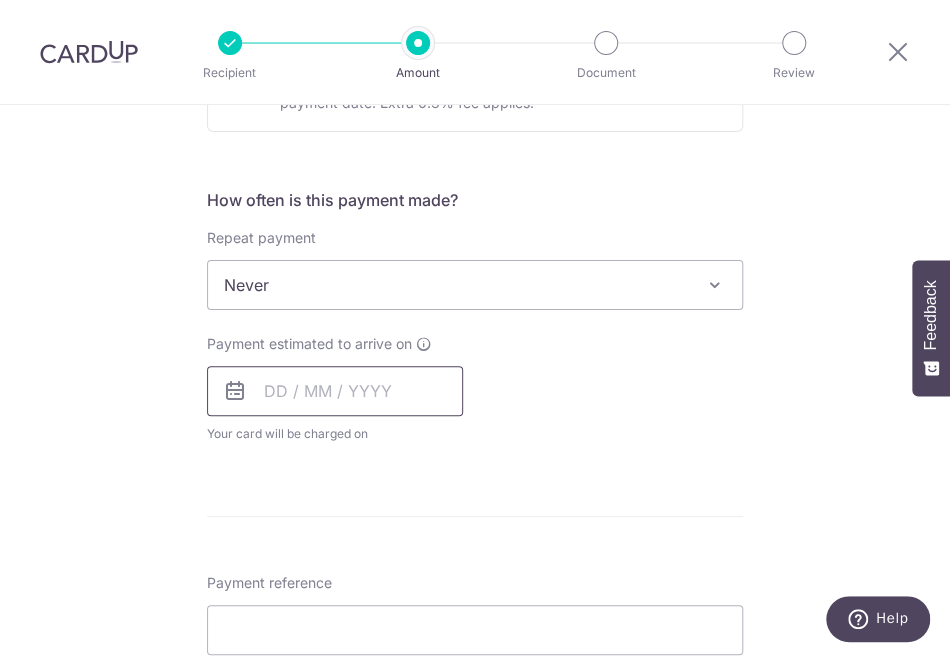 click at bounding box center [335, 391] 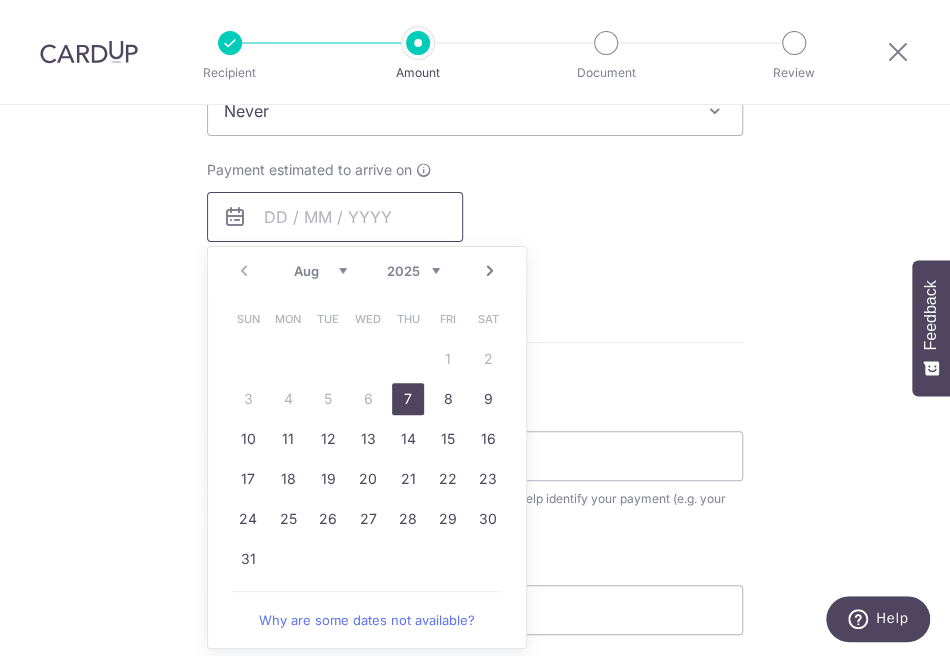 scroll, scrollTop: 900, scrollLeft: 0, axis: vertical 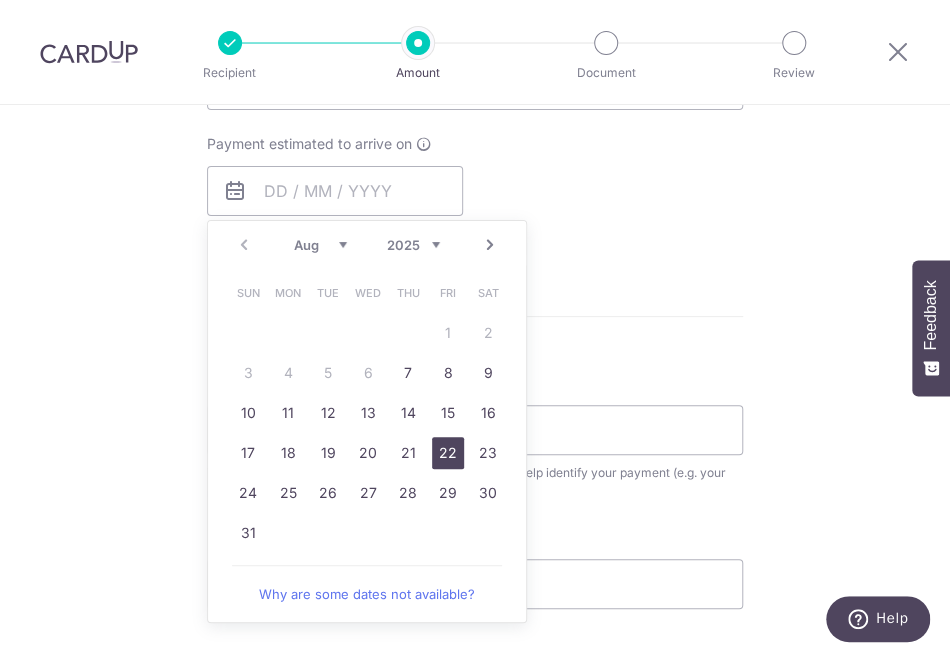 click on "22" at bounding box center (448, 453) 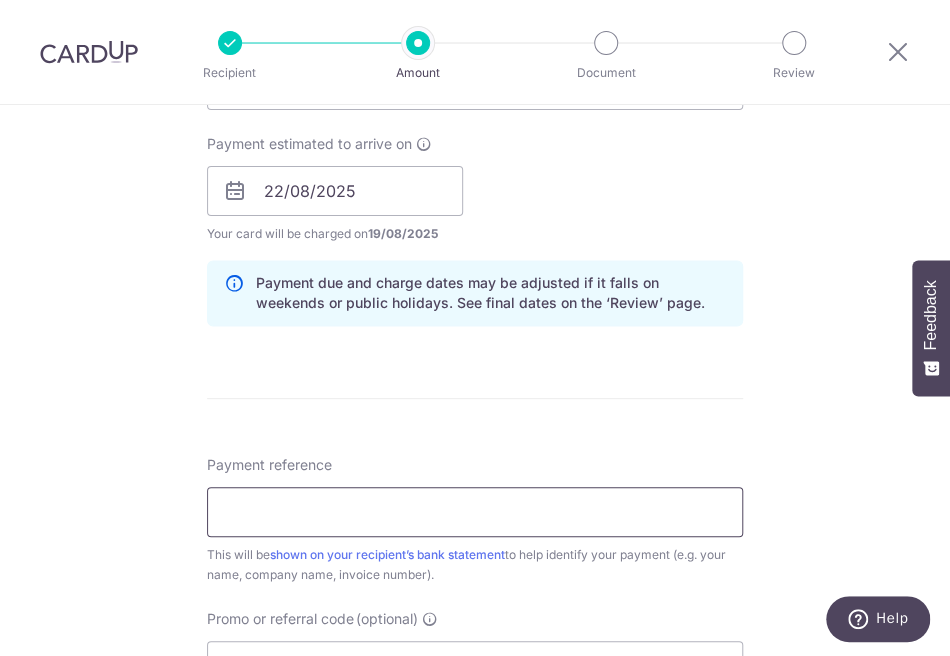 click on "Payment reference" at bounding box center (475, 512) 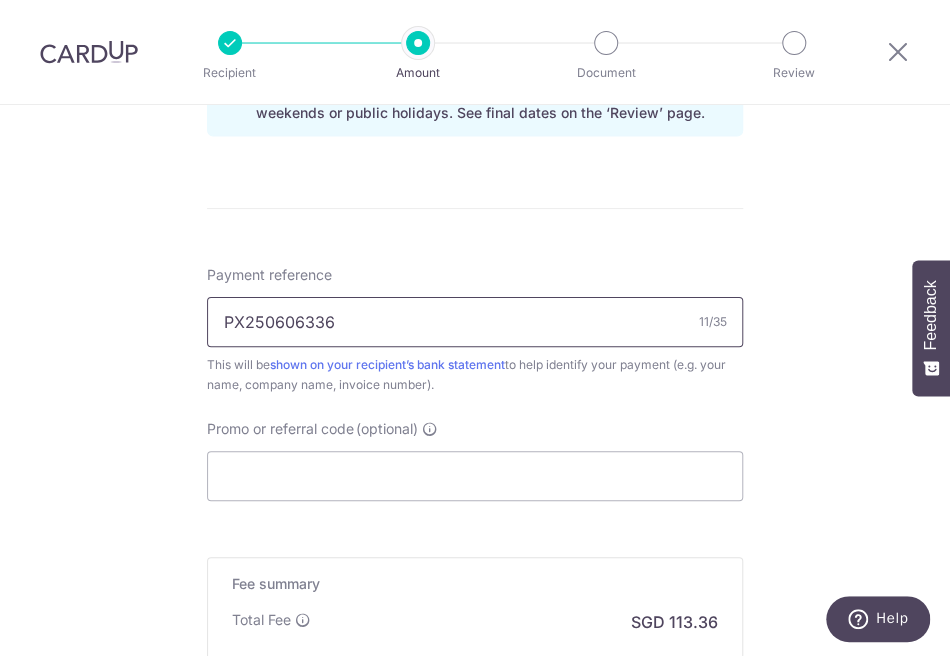 scroll, scrollTop: 1100, scrollLeft: 0, axis: vertical 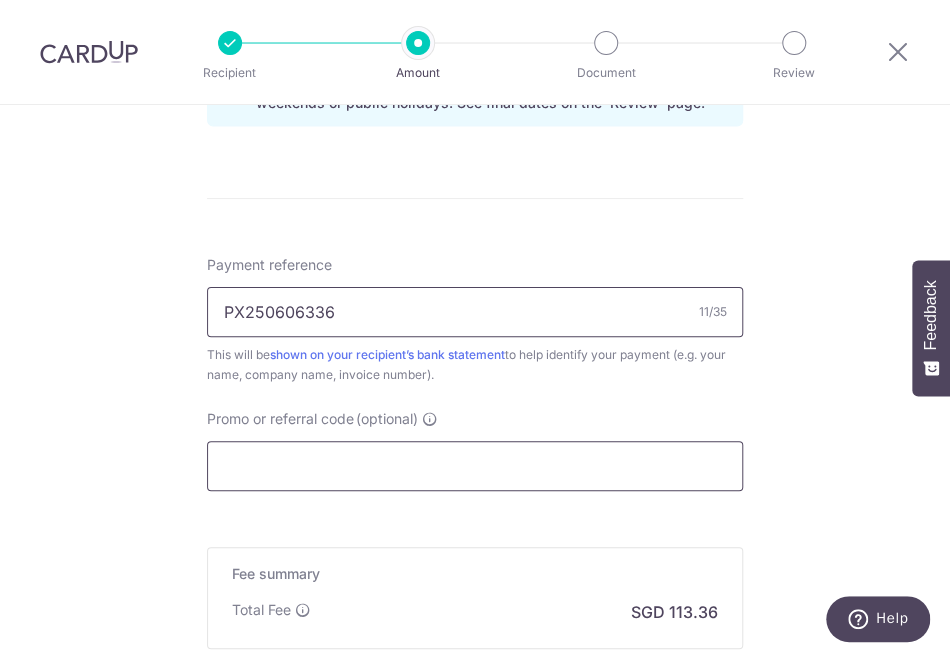 type on "PX250606336" 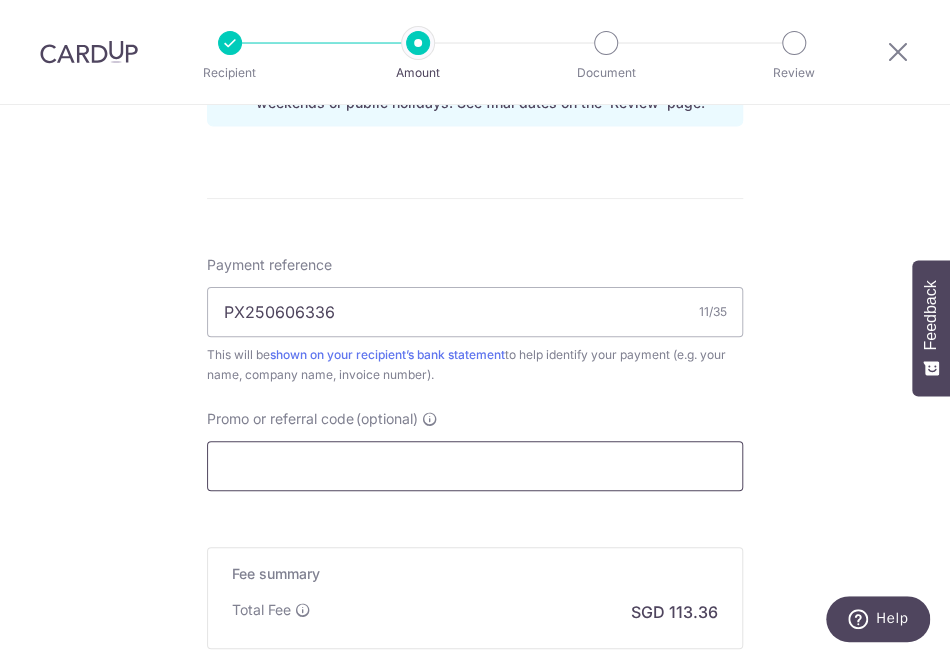 click on "Promo or referral code
(optional)" at bounding box center [475, 466] 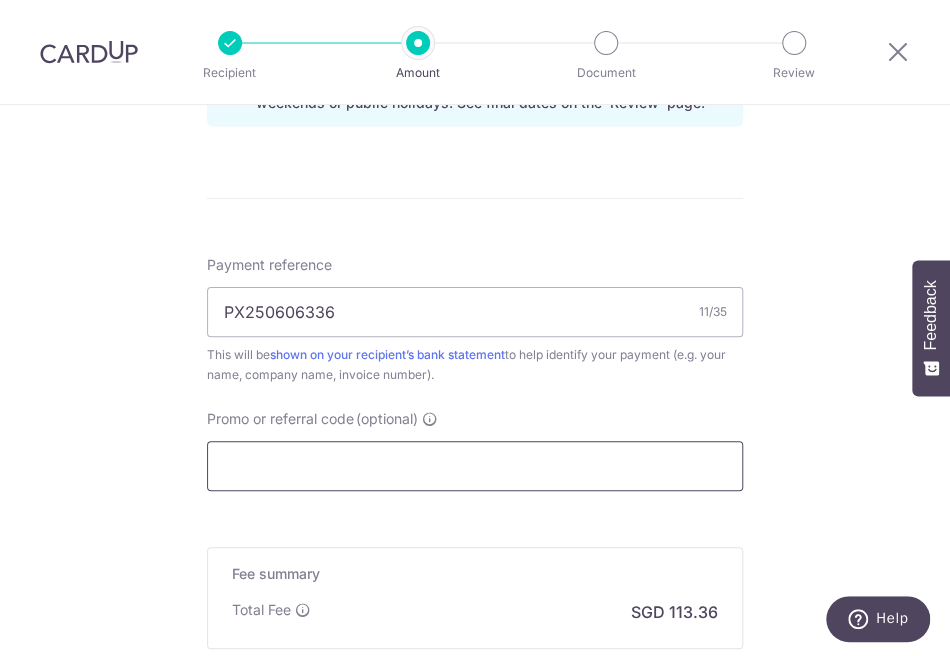 paste on "OCBC90NV" 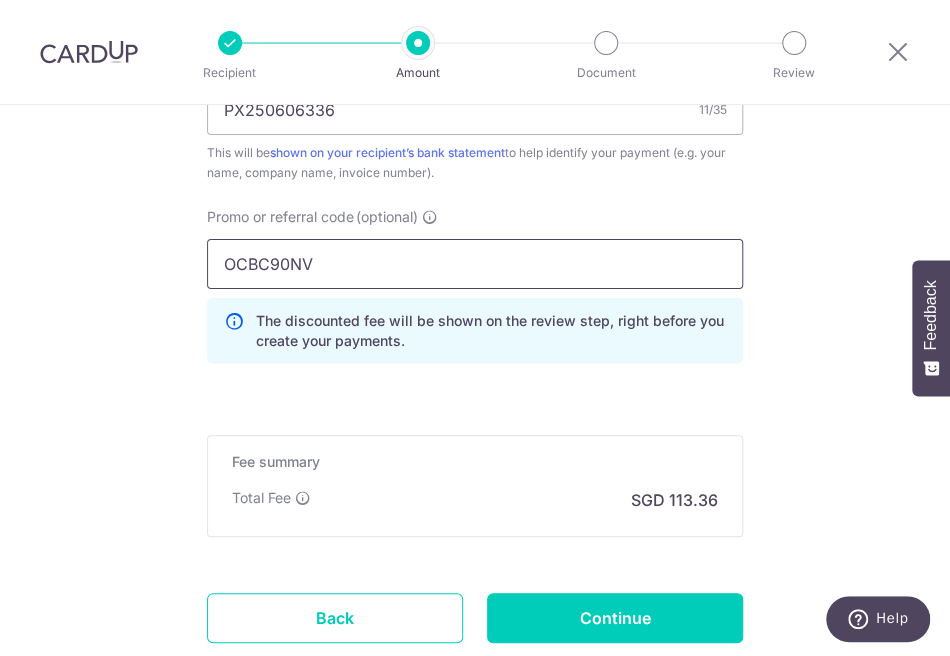 scroll, scrollTop: 1434, scrollLeft: 0, axis: vertical 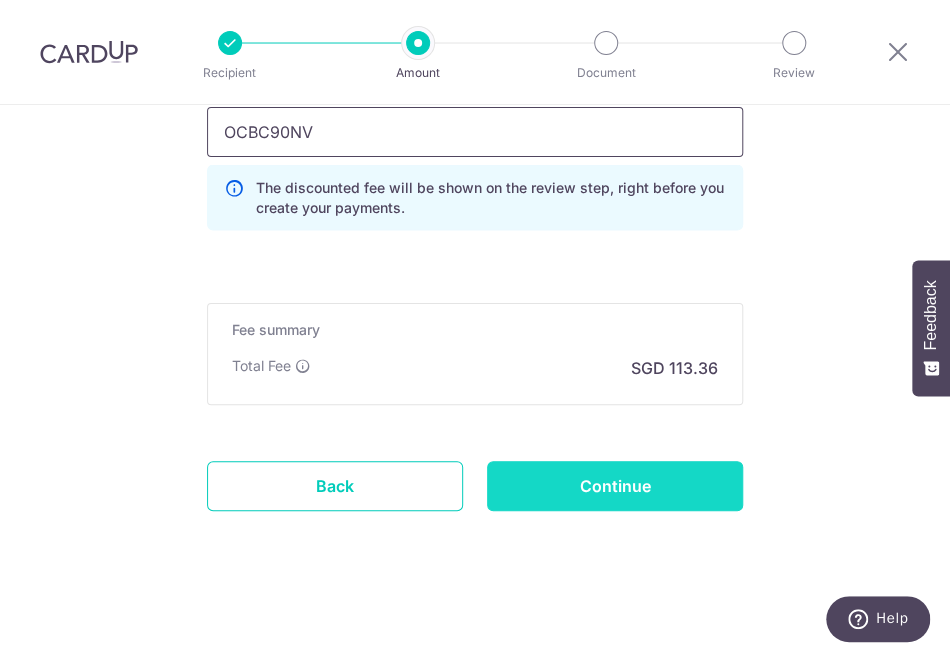 type on "OCBC90NV" 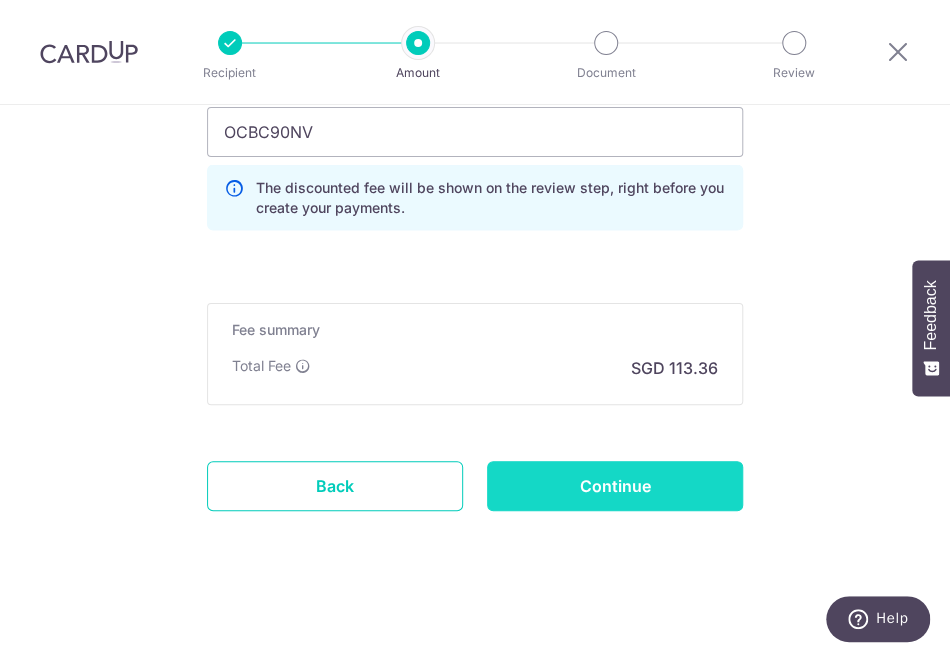 click on "Continue" at bounding box center [615, 486] 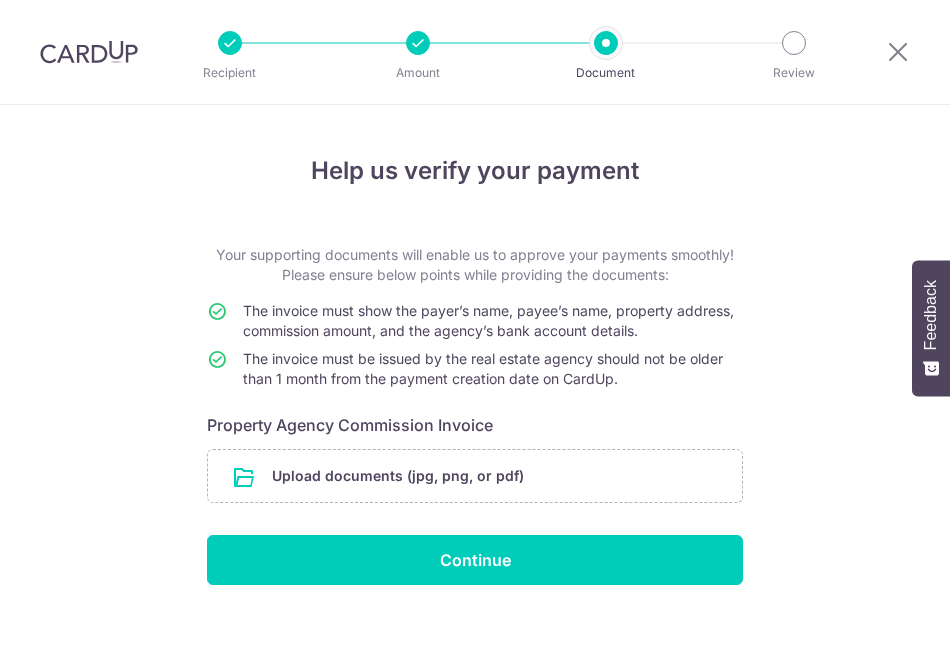 scroll, scrollTop: 0, scrollLeft: 0, axis: both 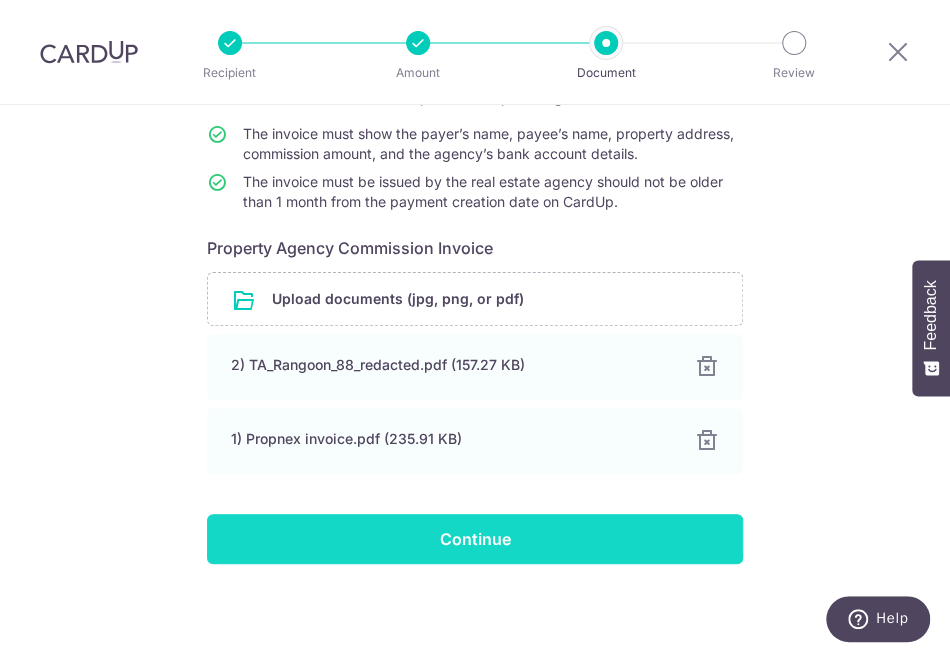 click on "Continue" at bounding box center [475, 539] 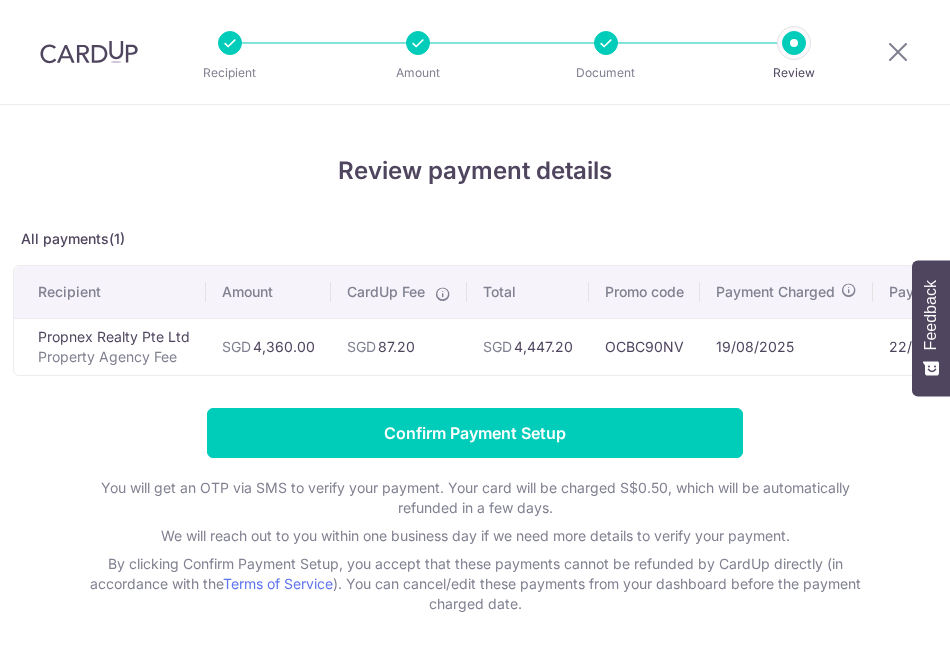 scroll, scrollTop: 0, scrollLeft: 0, axis: both 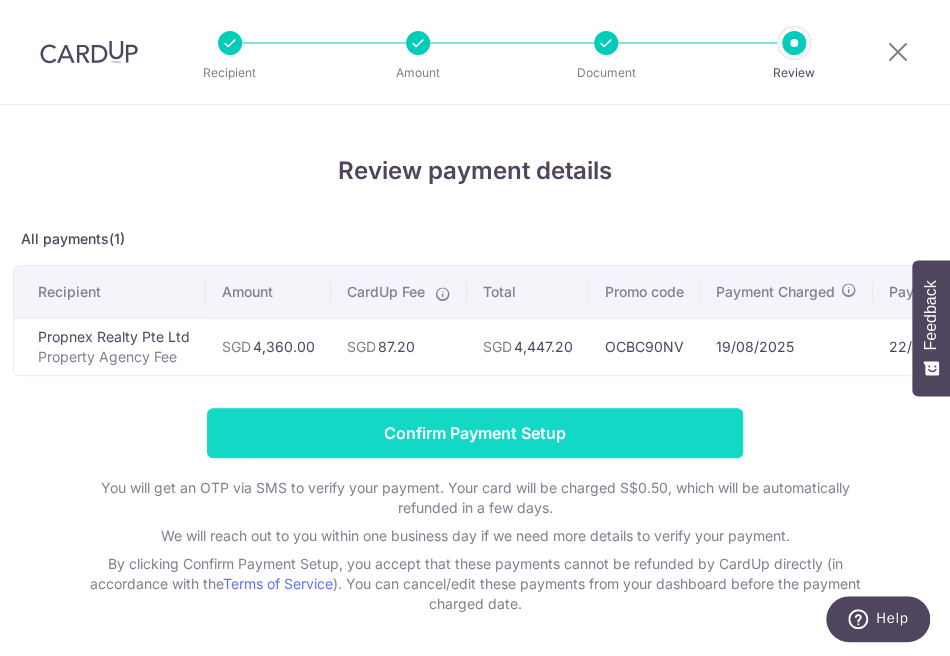click on "Confirm Payment Setup" at bounding box center (475, 433) 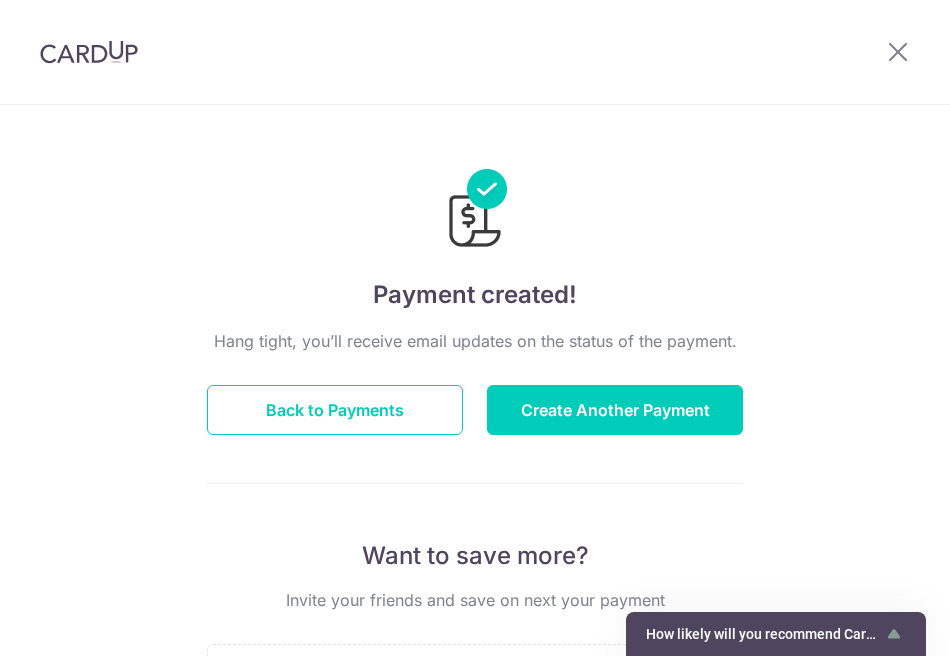 scroll, scrollTop: 0, scrollLeft: 0, axis: both 